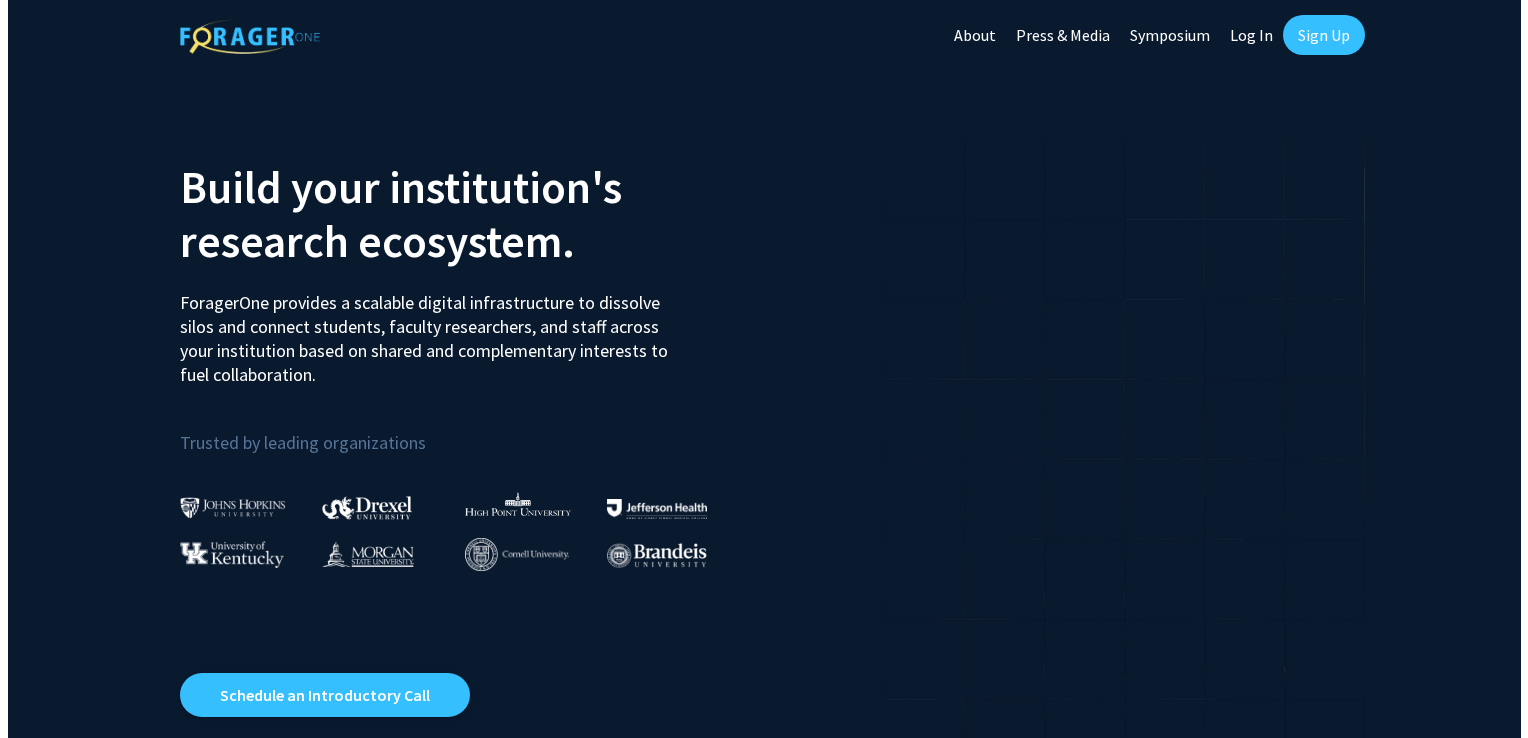 scroll, scrollTop: 0, scrollLeft: 0, axis: both 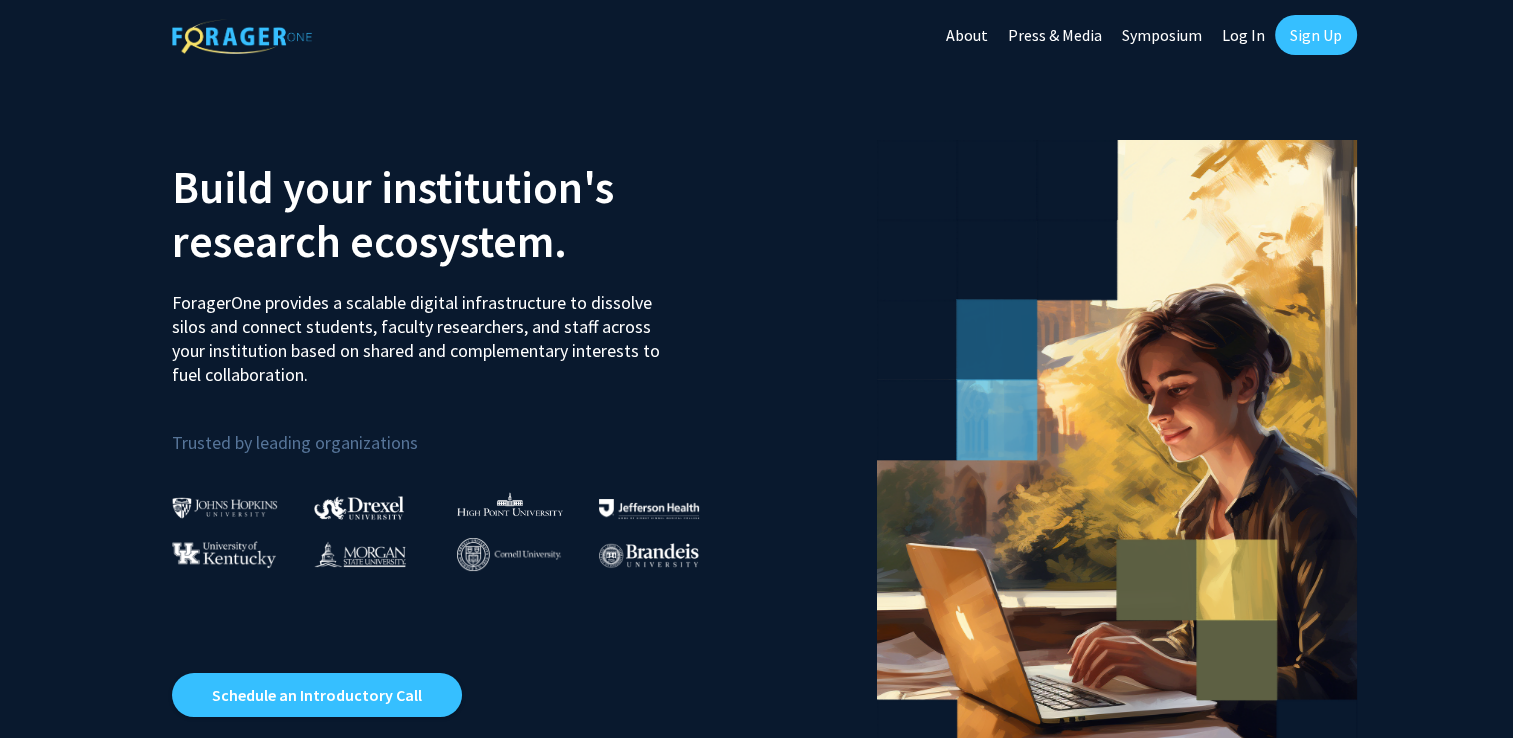 click on "Sign Up" 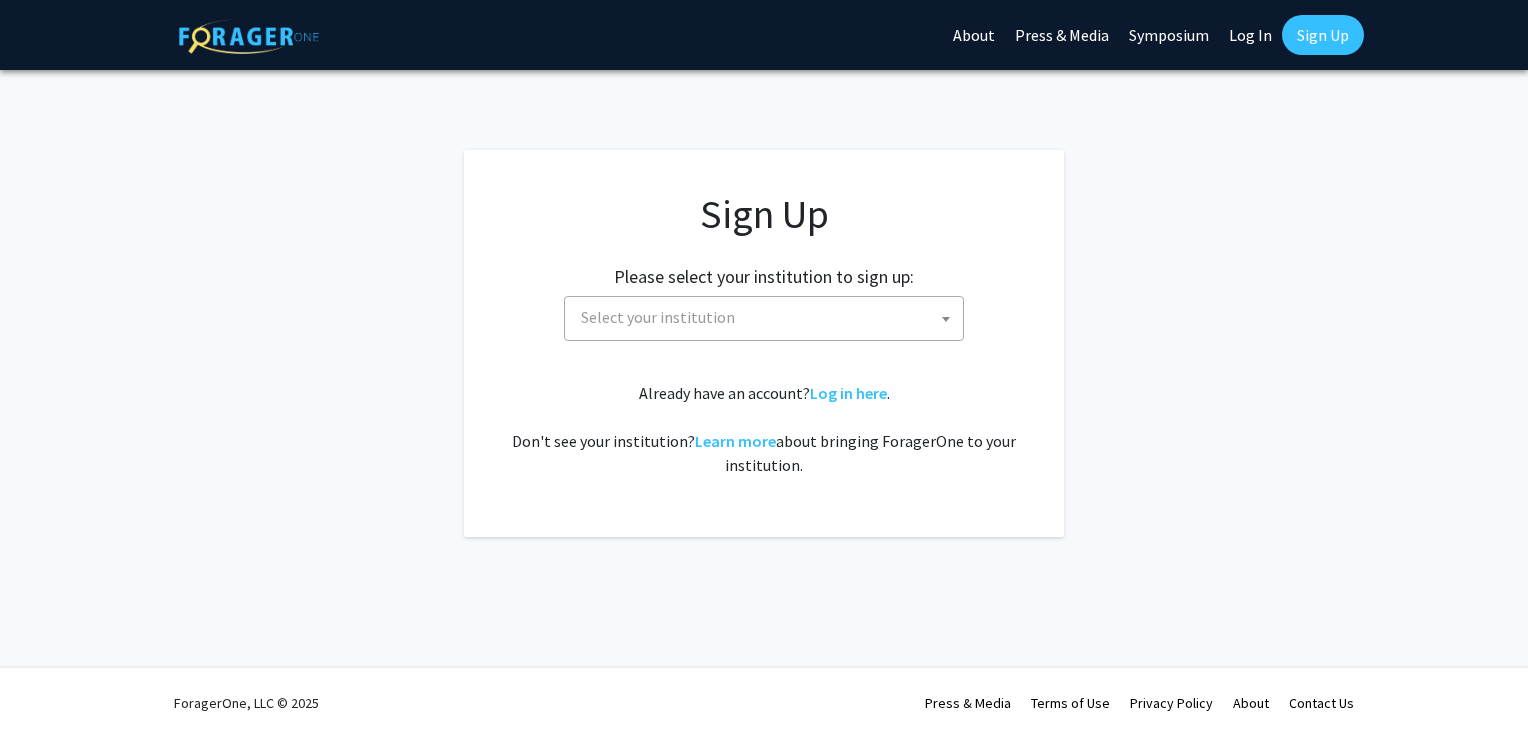 click on "Select your institution" at bounding box center [768, 317] 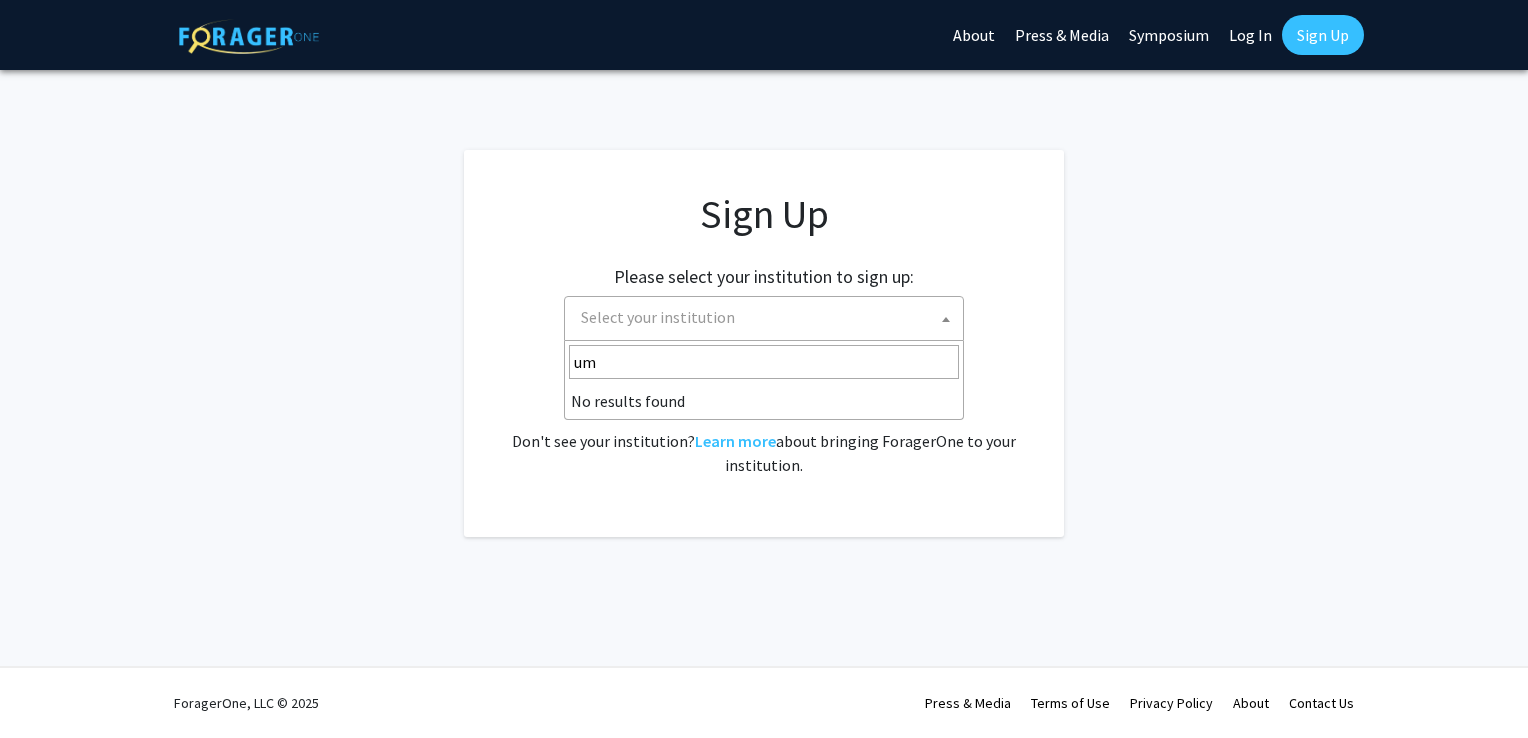 type on "u" 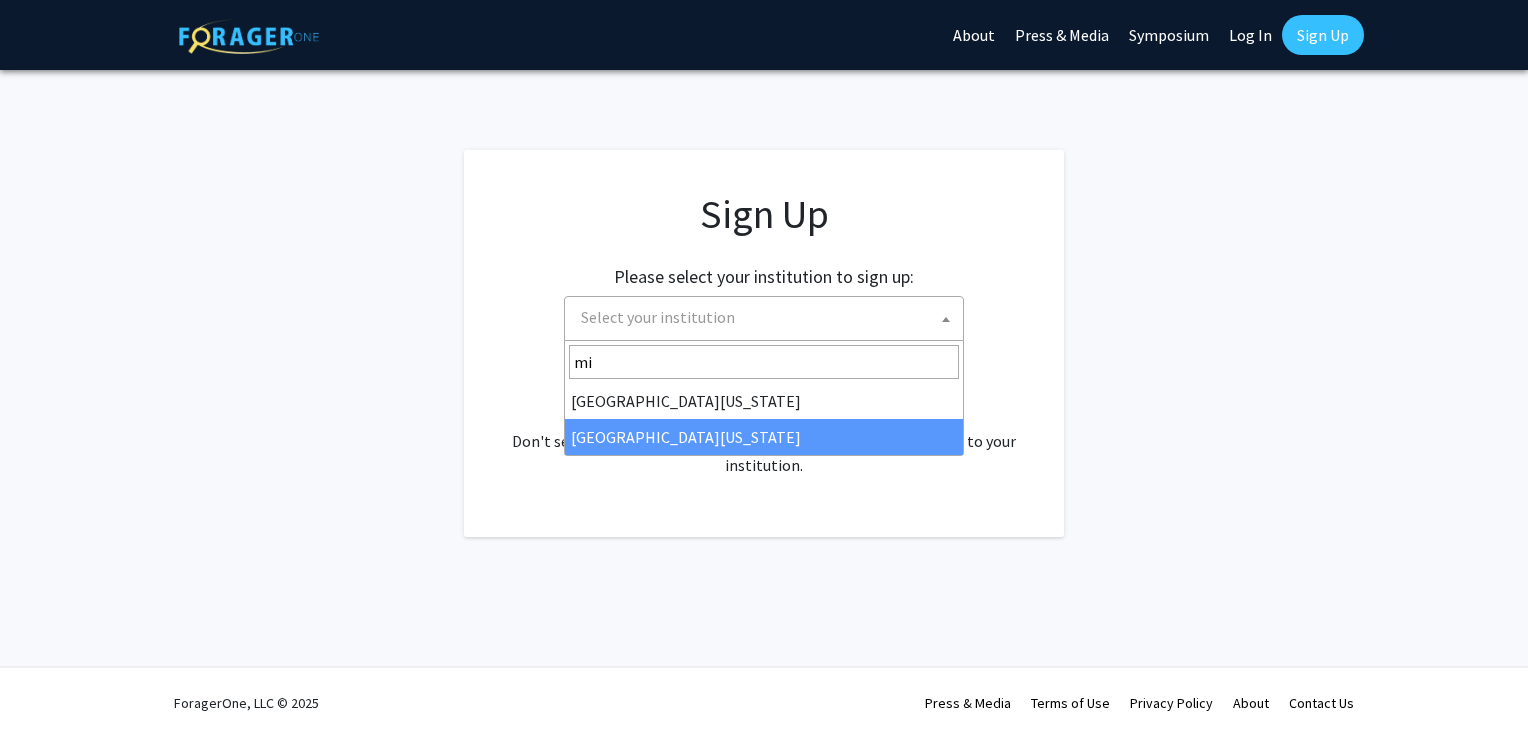 type on "mi" 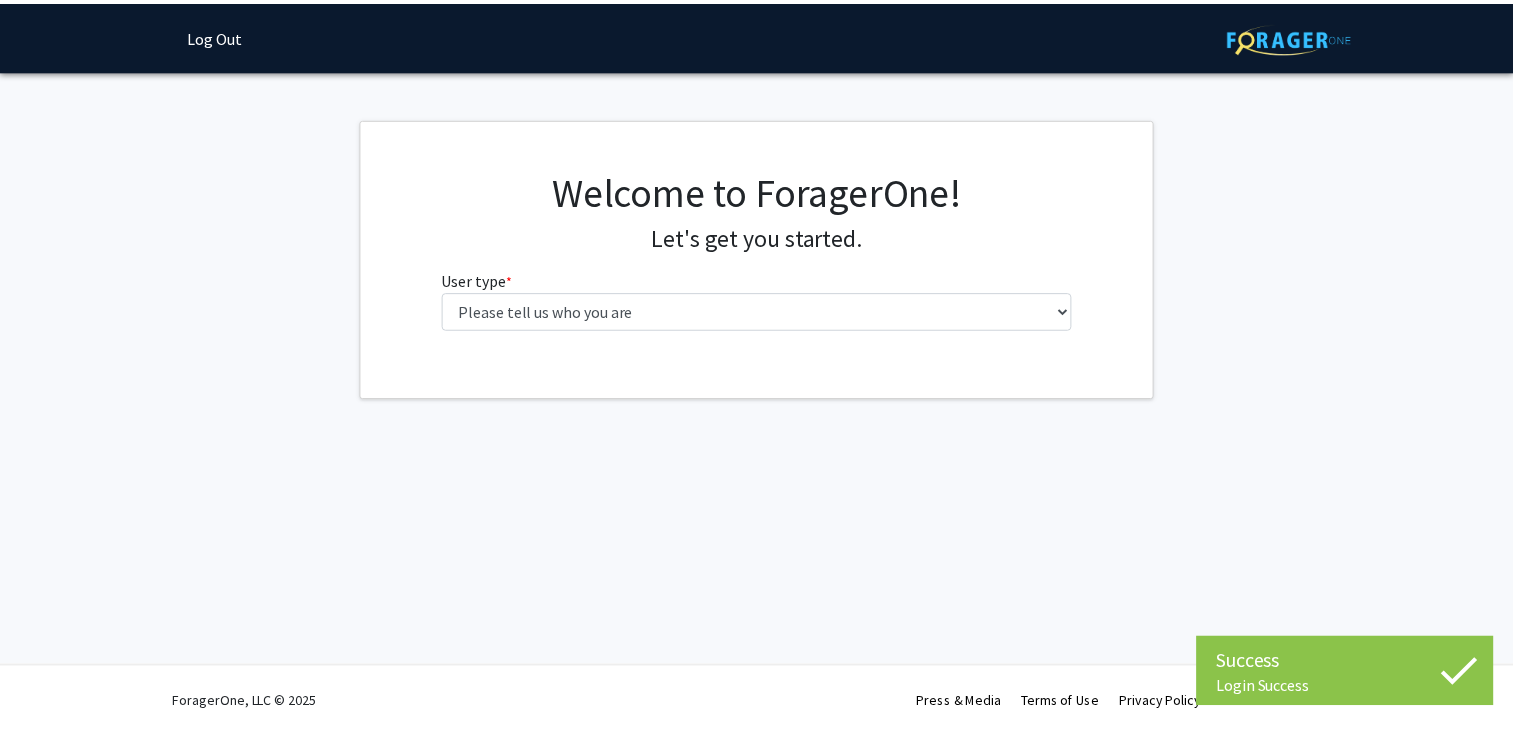 scroll, scrollTop: 0, scrollLeft: 0, axis: both 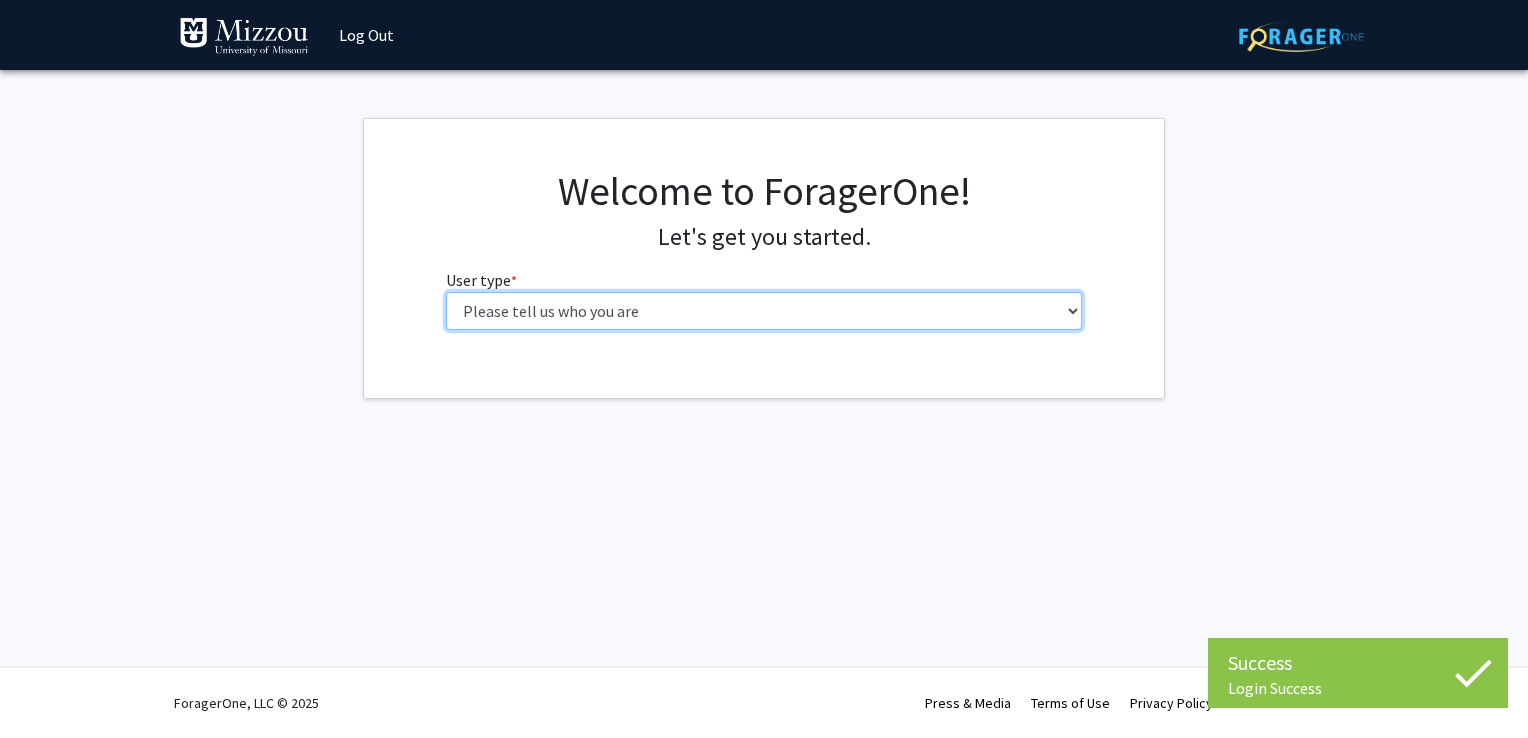 click on "Please tell us who you are  Undergraduate Student   Master's Student   Doctoral Candidate (PhD, MD, DMD, PharmD, etc.)   Postdoctoral Researcher / Research Staff / Medical Resident / Medical Fellow   Faculty   Administrative Staff" at bounding box center [764, 311] 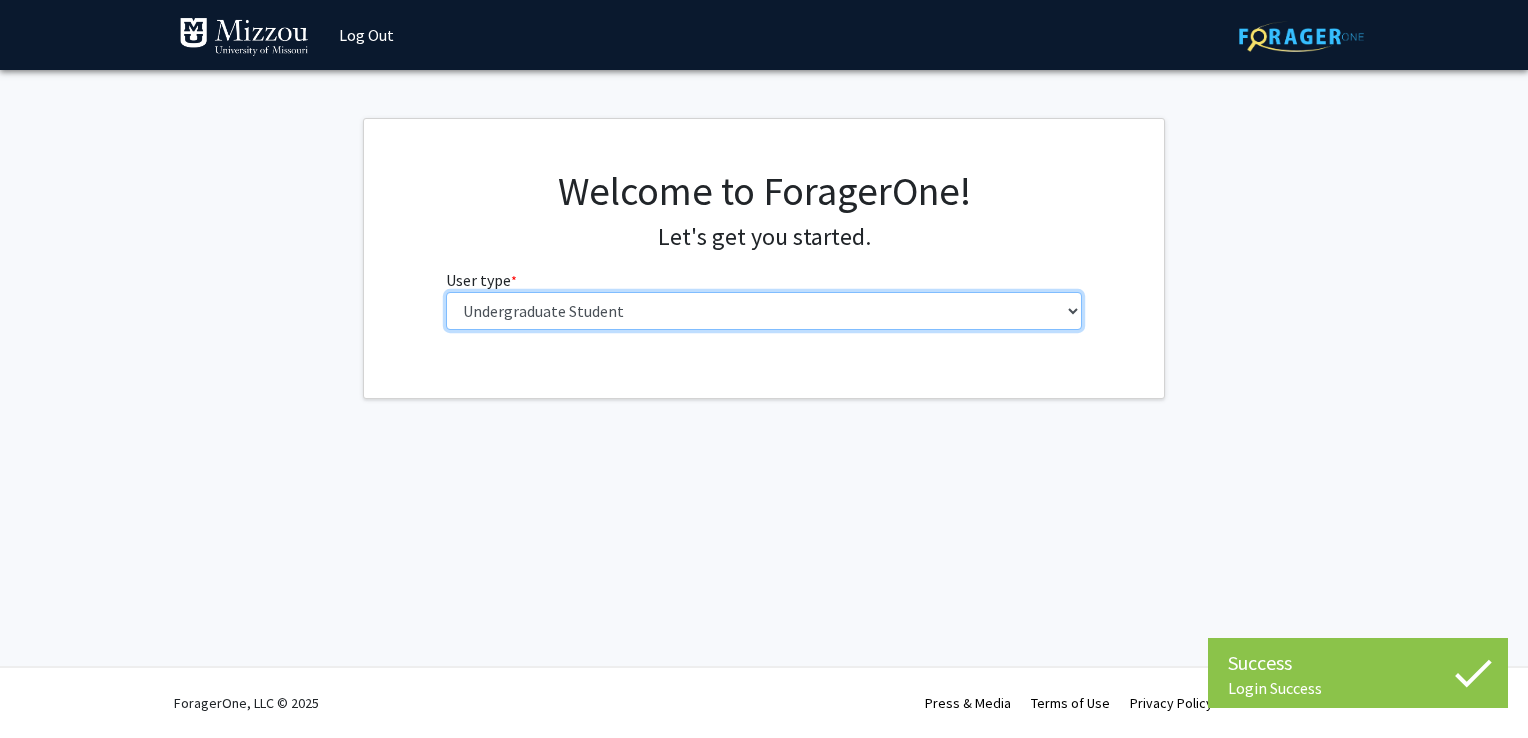 click on "Please tell us who you are  Undergraduate Student   Master's Student   Doctoral Candidate (PhD, MD, DMD, PharmD, etc.)   Postdoctoral Researcher / Research Staff / Medical Resident / Medical Fellow   Faculty   Administrative Staff" at bounding box center (764, 311) 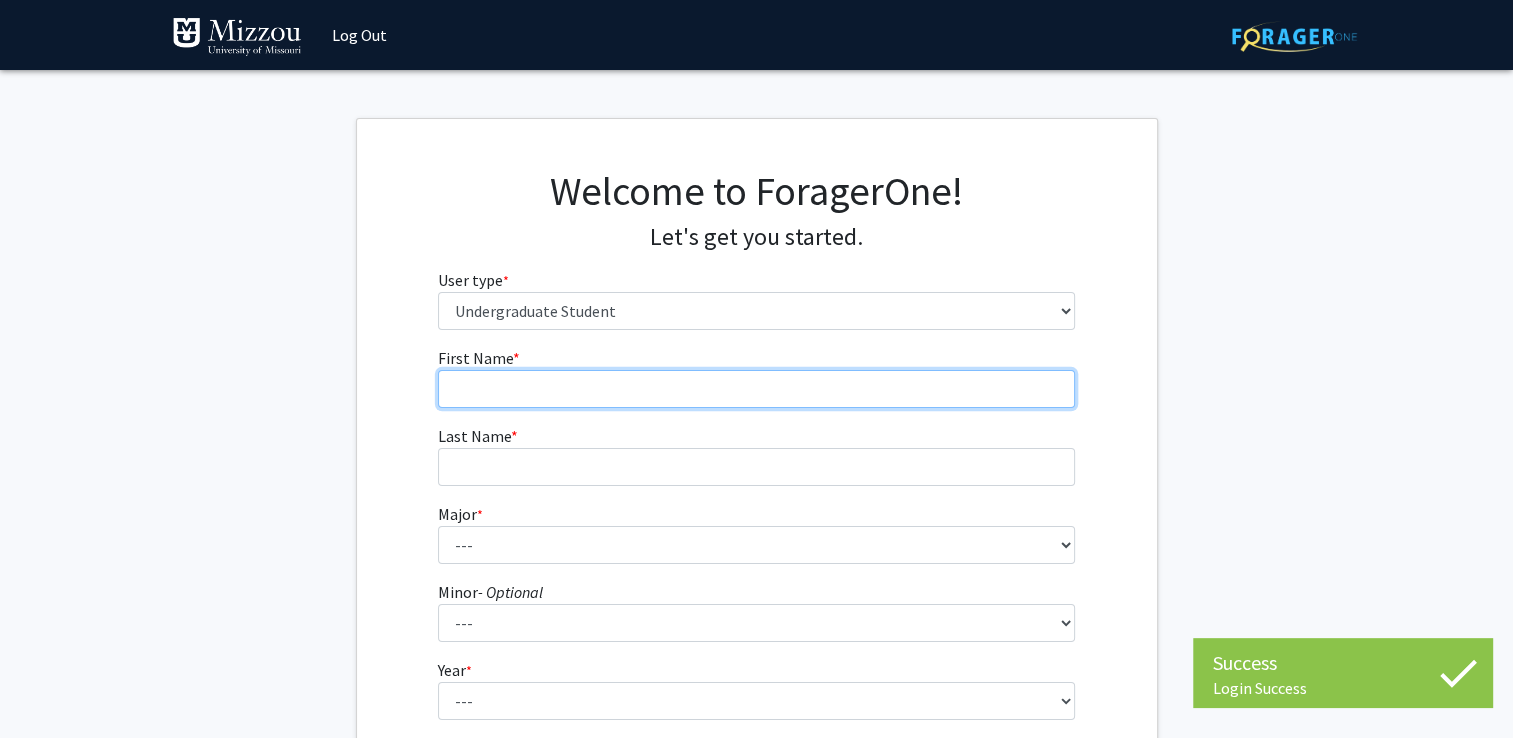 click on "First Name * required" at bounding box center (756, 389) 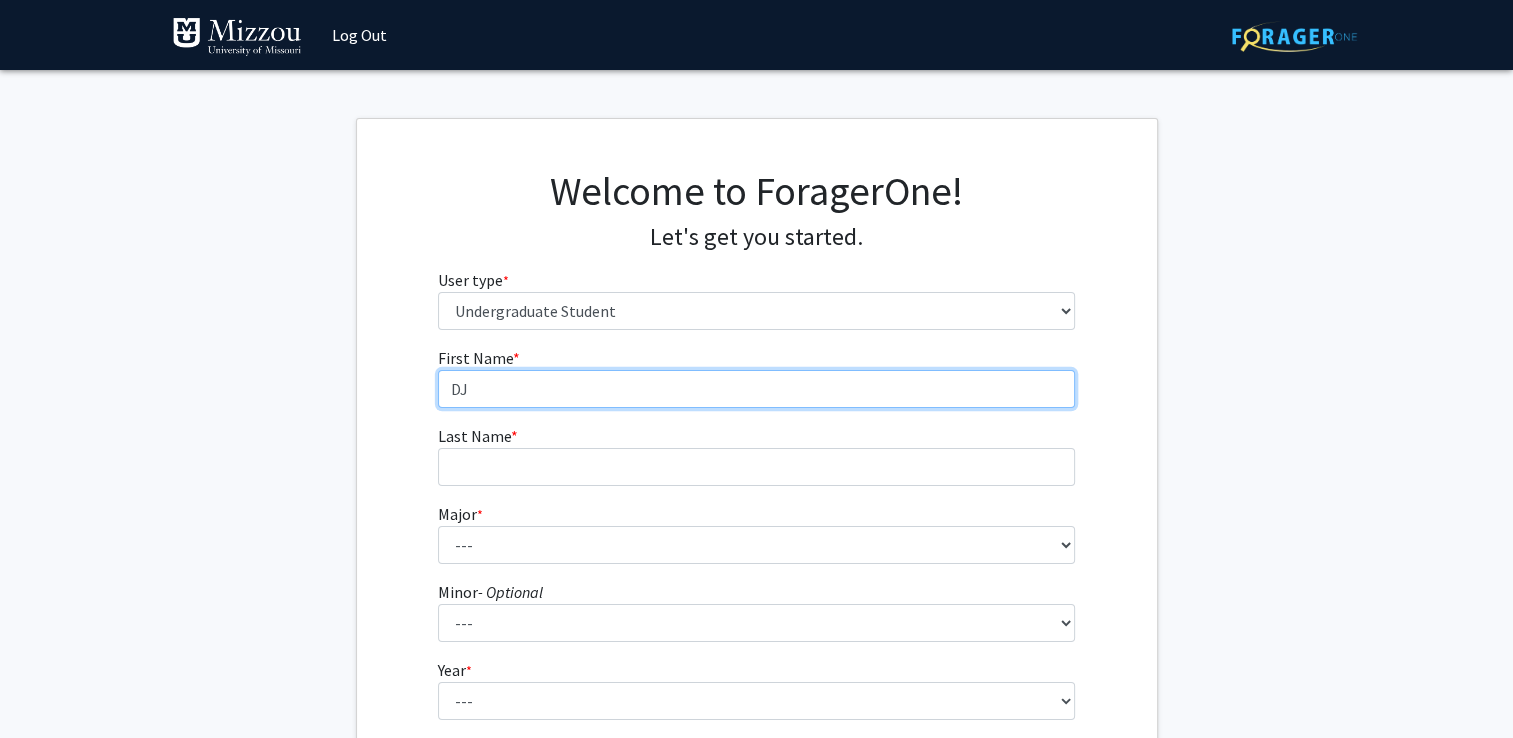 type on "DJ" 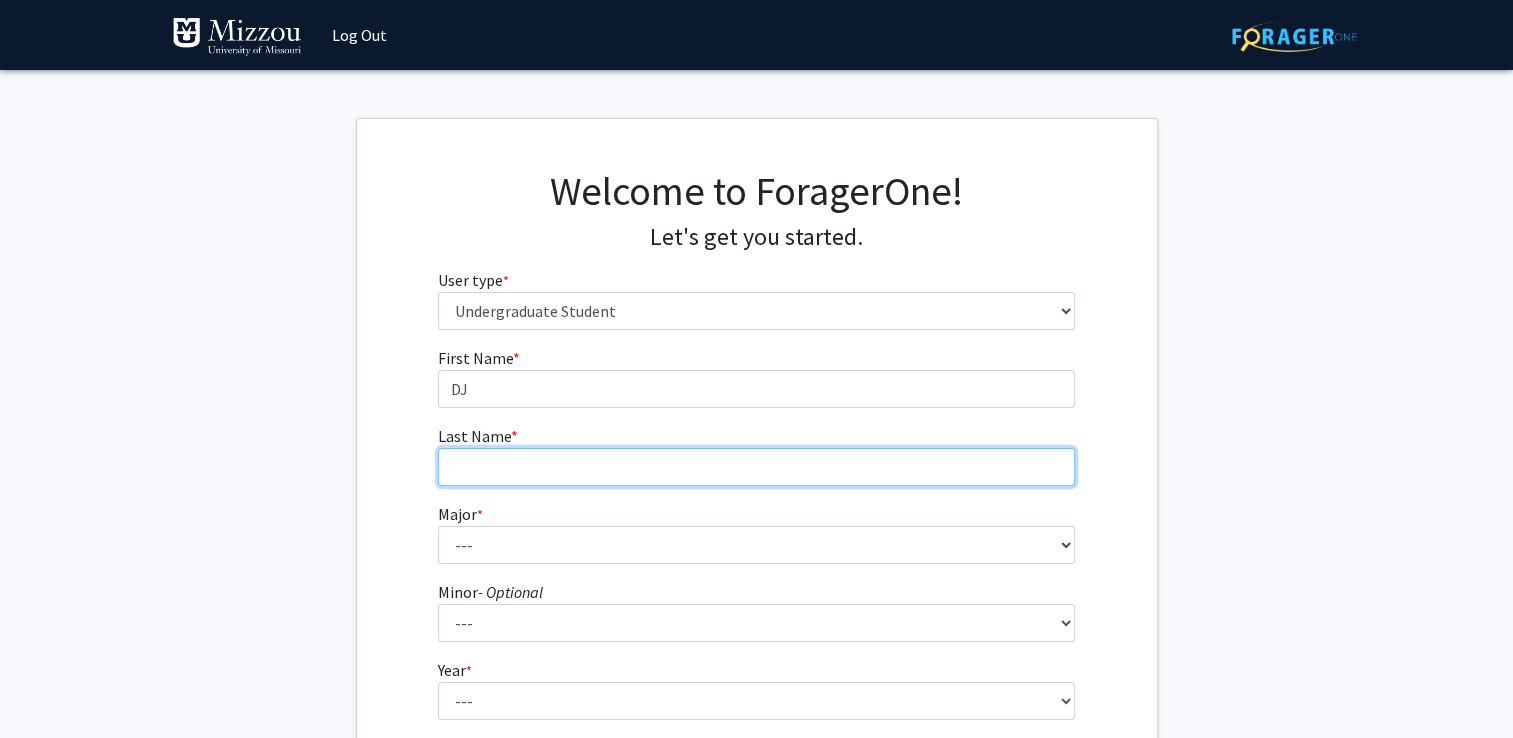 click on "Last Name * required" at bounding box center (756, 467) 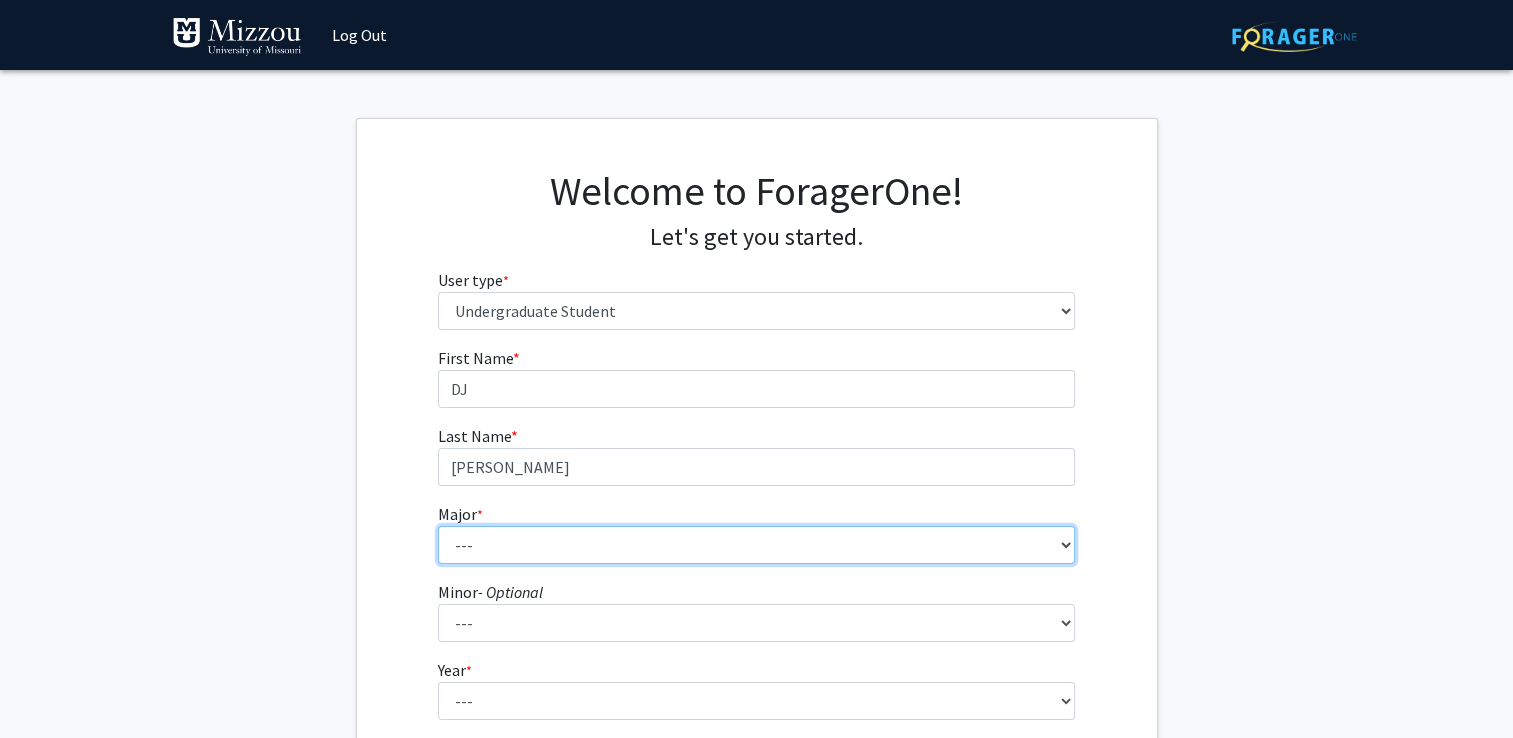 click on "---  Agribusiness Management   Agricultural Education   Agricultural Education: Communications and Leadership   Agricultural Education: Teacher Certification   Agricultural Systems Technology   Agriculture   Ancient Mediterranean Studies   Animal Sciences   Anthropology   Architectural Studies   Art   Art History   Astronomy   Biochemistry   Biological Engineering   Biological Physics   Biological Sciences   Biomedical Engineering   Black Studies   Business Administration   Chemical Engineering   Chemical Engineering: Biochemical   Chemical Engineering: Environmental   Chemical Engineering: Materials   Chemistry   Civil Engineering   Clinical Laboratory Science   Communication   Computer Engineering   Computer Science   Constitutional Democracy   Cross Categorical Special Education   Data Science   Diagnostic Medical Ultrasound   Digital Storytelling   Early Childhood Education   East Asian Studies   Economics   Educational Studies   Educational Studies: Educational Games and Simulations Design   English" at bounding box center [756, 545] 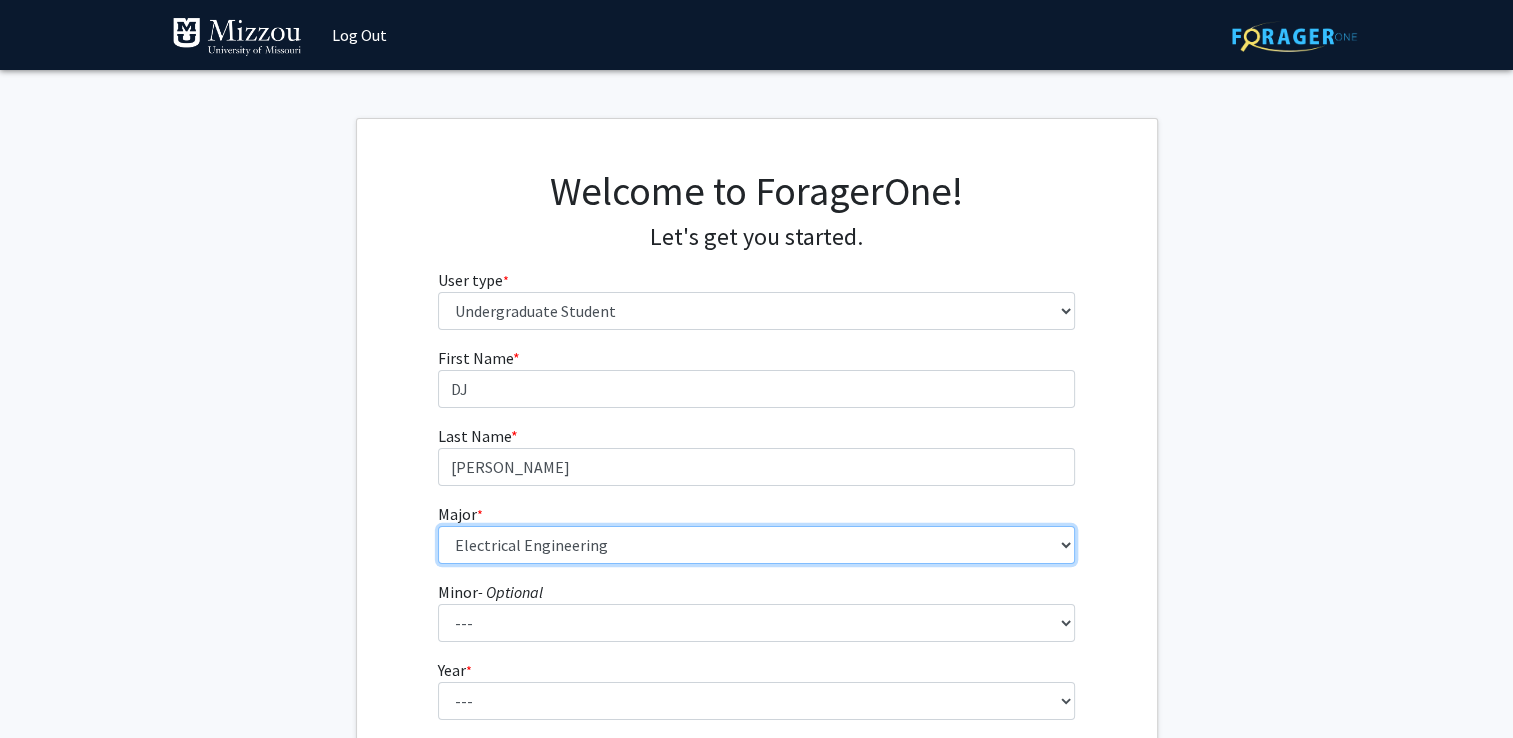 click on "---  Agribusiness Management   Agricultural Education   Agricultural Education: Communications and Leadership   Agricultural Education: Teacher Certification   Agricultural Systems Technology   Agriculture   Ancient Mediterranean Studies   Animal Sciences   Anthropology   Architectural Studies   Art   Art History   Astronomy   Biochemistry   Biological Engineering   Biological Physics   Biological Sciences   Biomedical Engineering   Black Studies   Business Administration   Chemical Engineering   Chemical Engineering: Biochemical   Chemical Engineering: Environmental   Chemical Engineering: Materials   Chemistry   Civil Engineering   Clinical Laboratory Science   Communication   Computer Engineering   Computer Science   Constitutional Democracy   Cross Categorical Special Education   Data Science   Diagnostic Medical Ultrasound   Digital Storytelling   Early Childhood Education   East Asian Studies   Economics   Educational Studies   Educational Studies: Educational Games and Simulations Design   English" at bounding box center [756, 545] 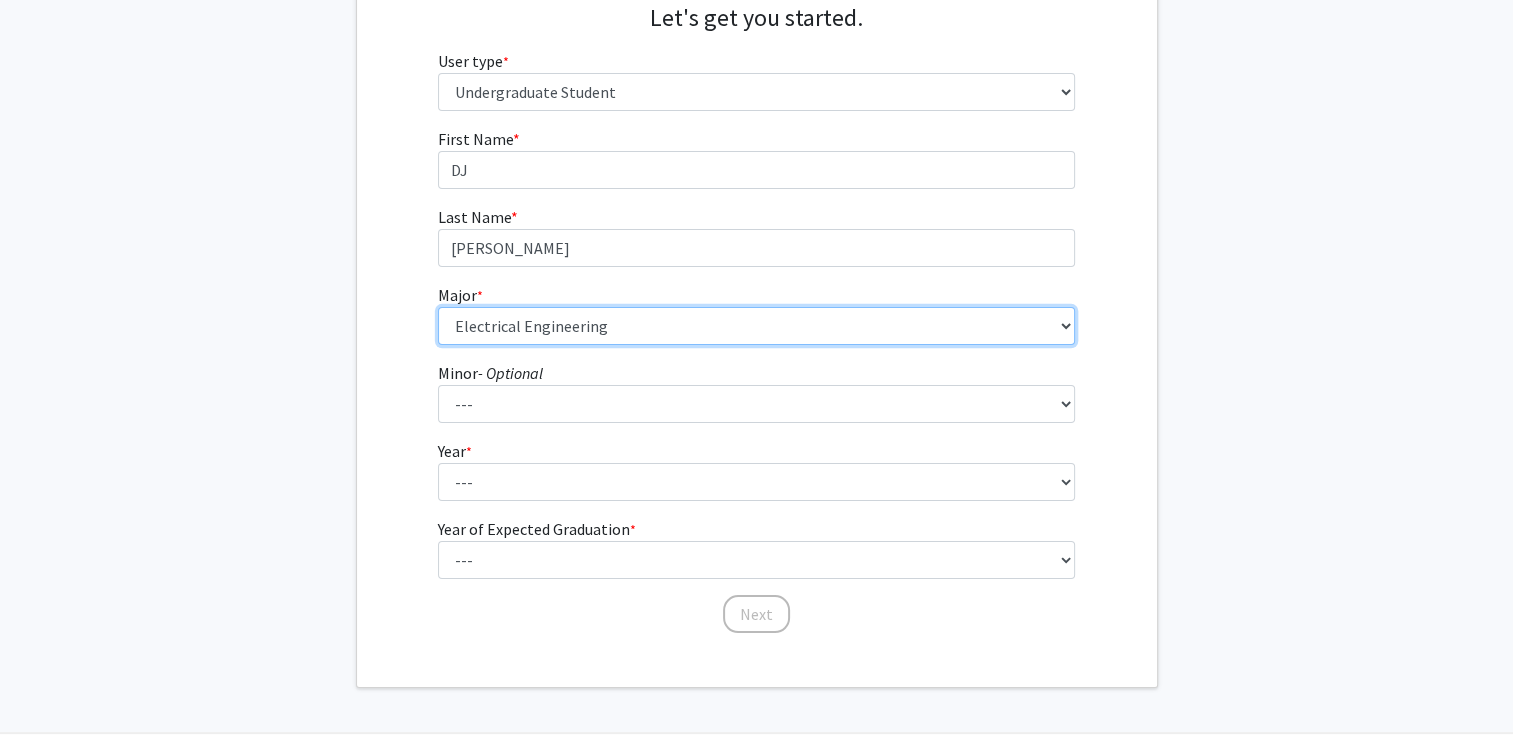 scroll, scrollTop: 223, scrollLeft: 0, axis: vertical 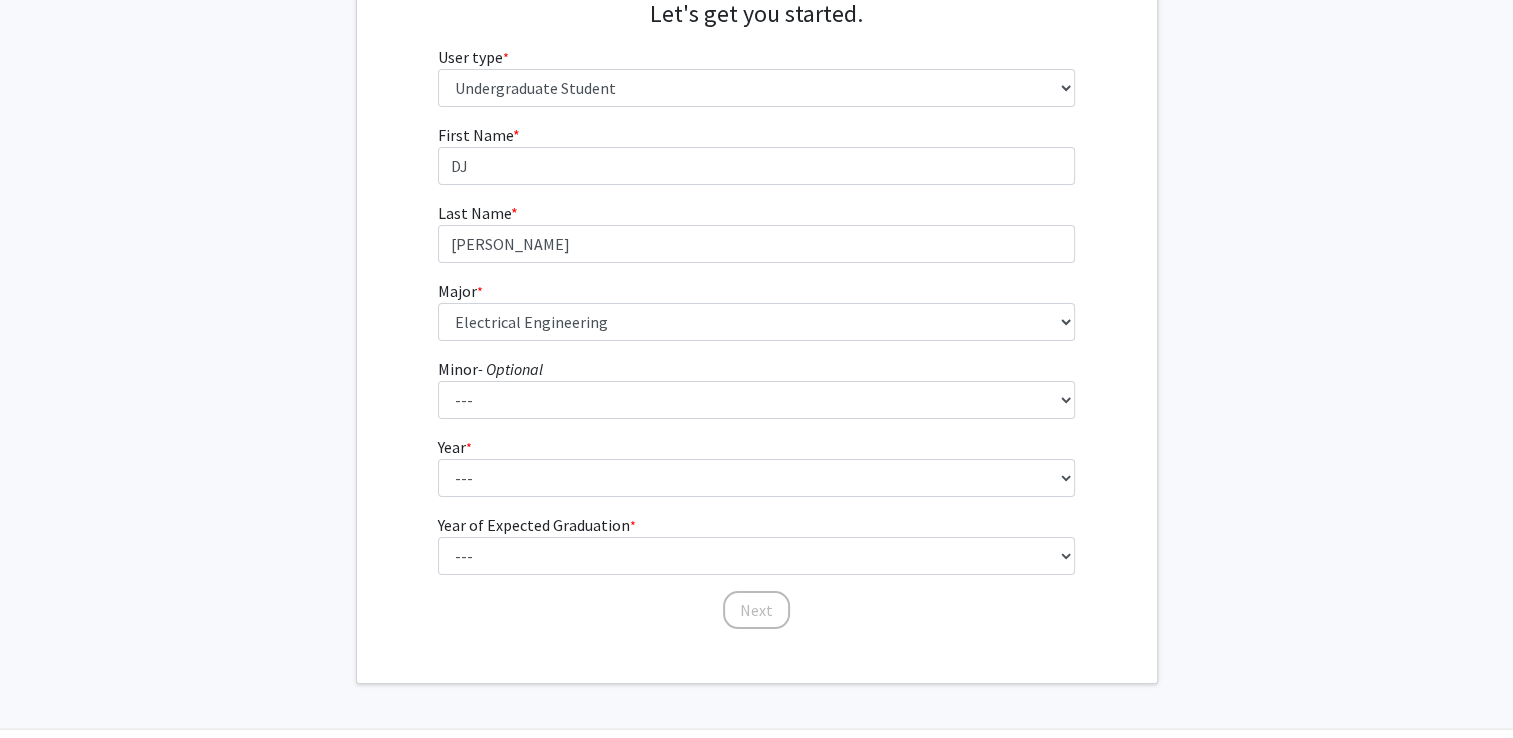 click on "Year  * required ---  First-year   Sophomore   Junior   Senior   Postbaccalaureate Certificate" 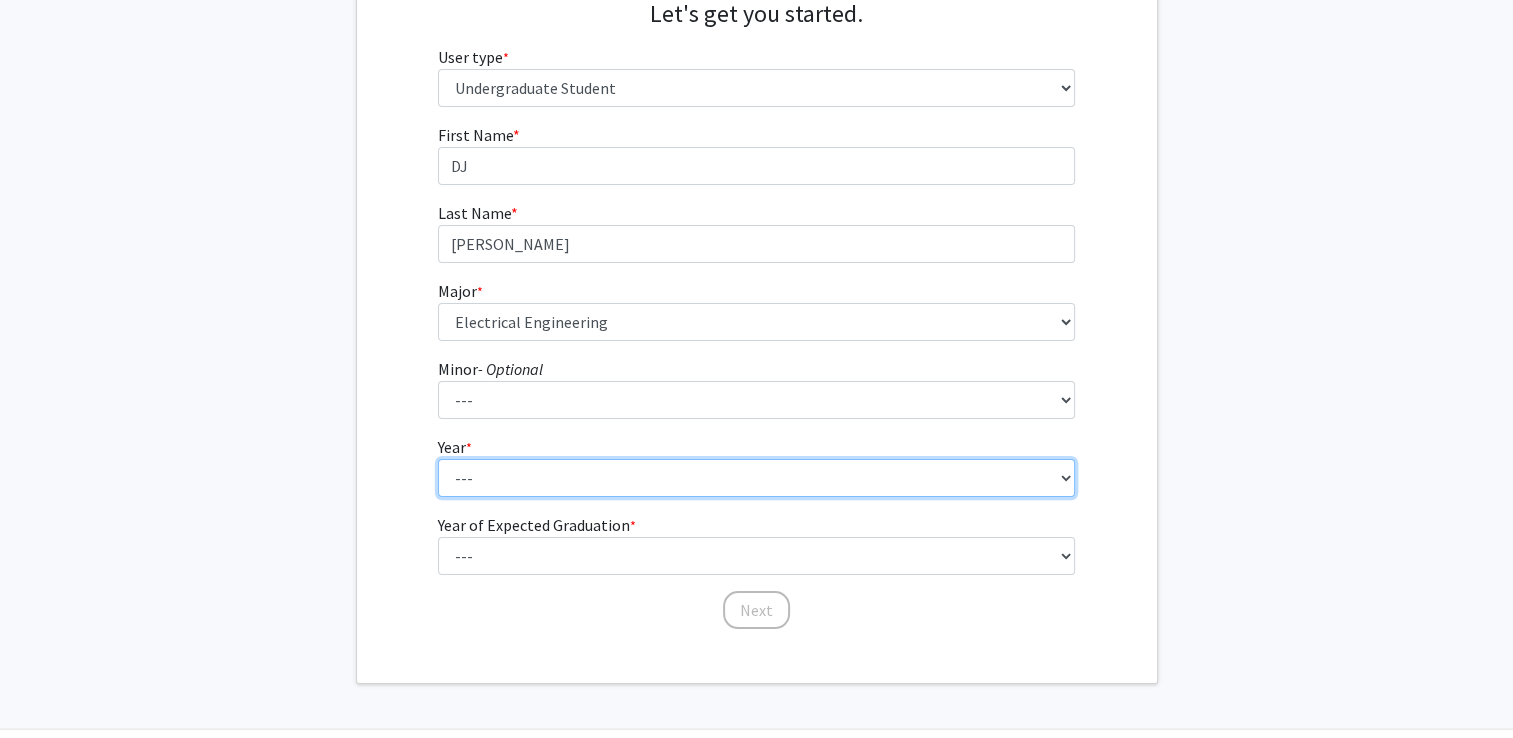 click on "---  First-year   Sophomore   Junior   Senior   Postbaccalaureate Certificate" at bounding box center [756, 478] 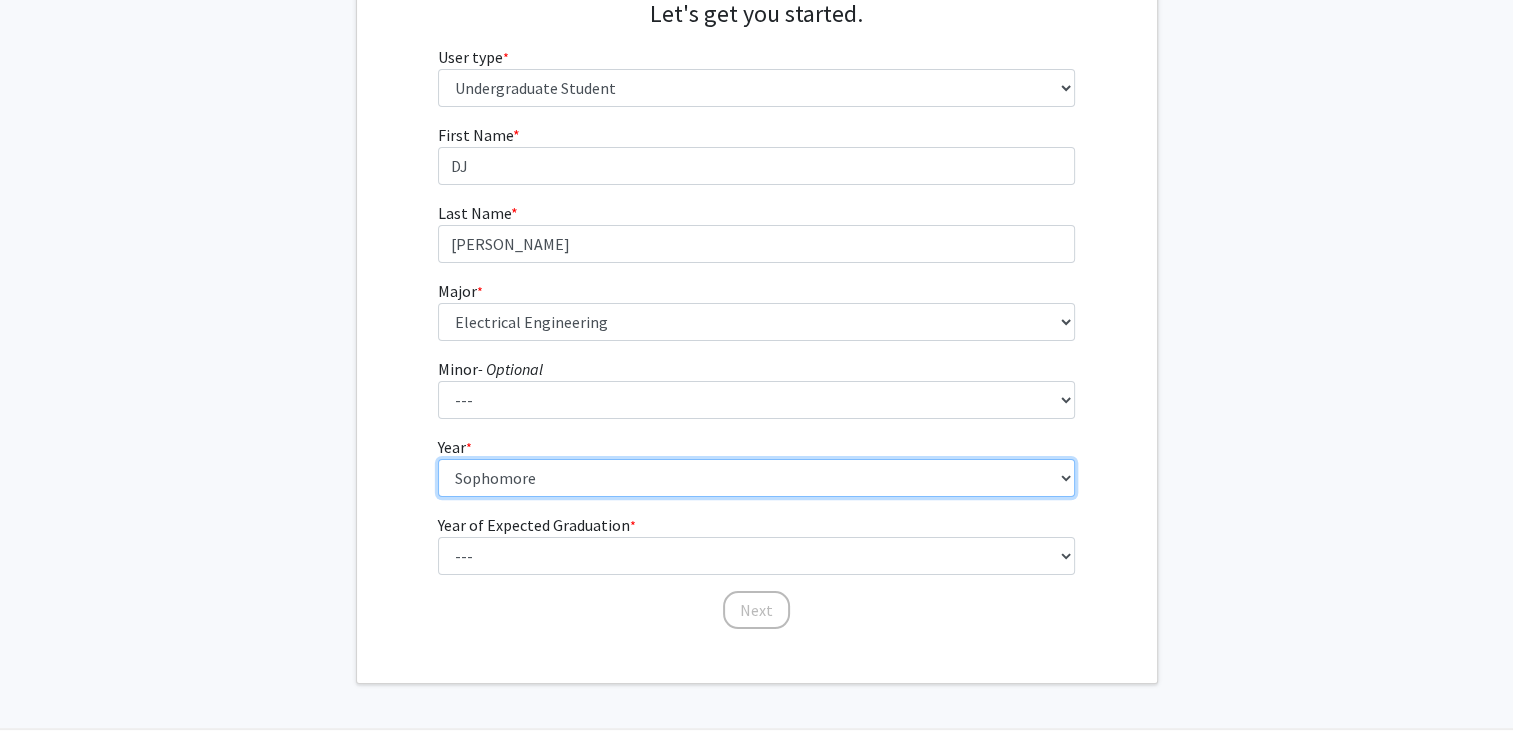 click on "---  First-year   Sophomore   Junior   Senior   Postbaccalaureate Certificate" at bounding box center (756, 478) 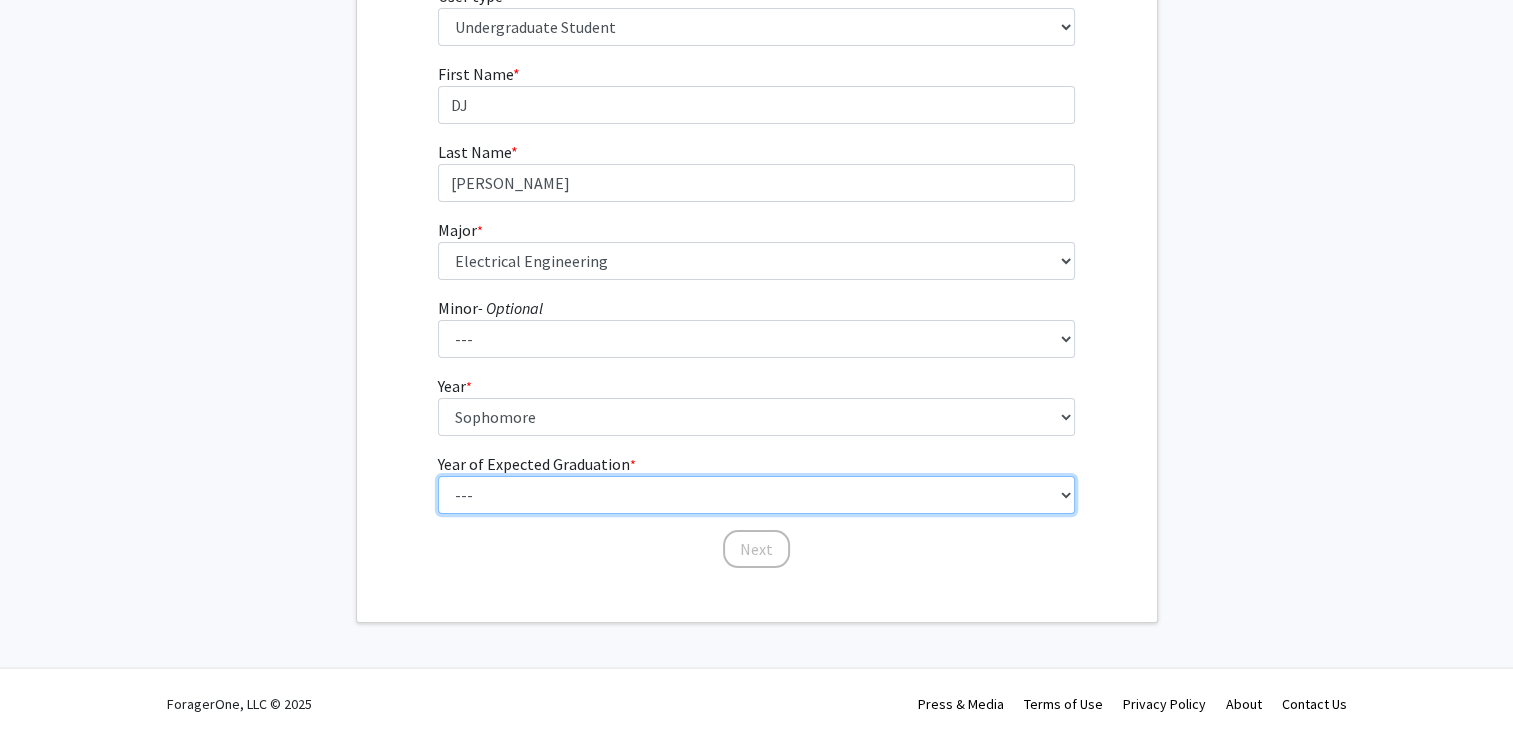 click on "---  2025   2026   2027   2028   2029   2030   2031   2032   2033   2034" at bounding box center (756, 495) 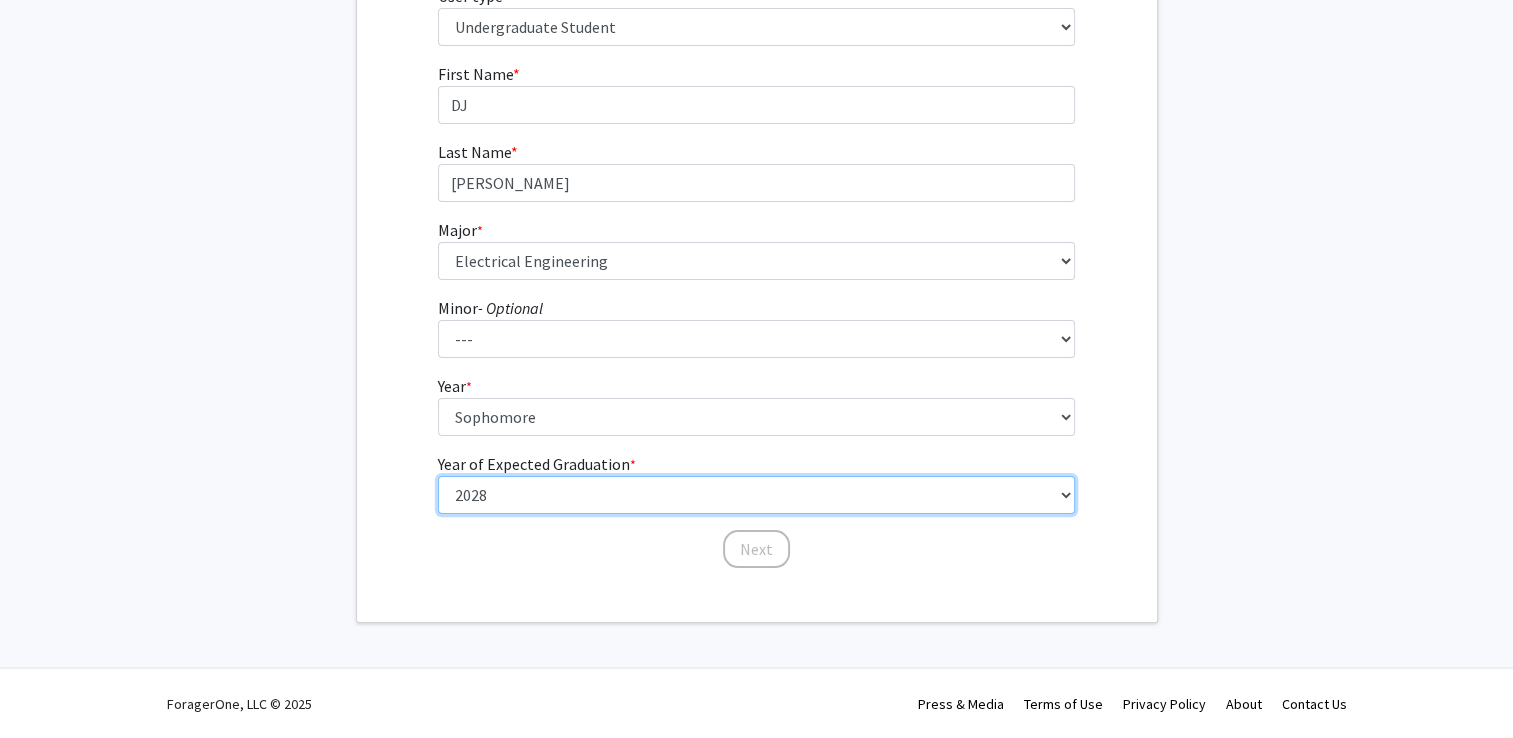 click on "---  2025   2026   2027   2028   2029   2030   2031   2032   2033   2034" at bounding box center [756, 495] 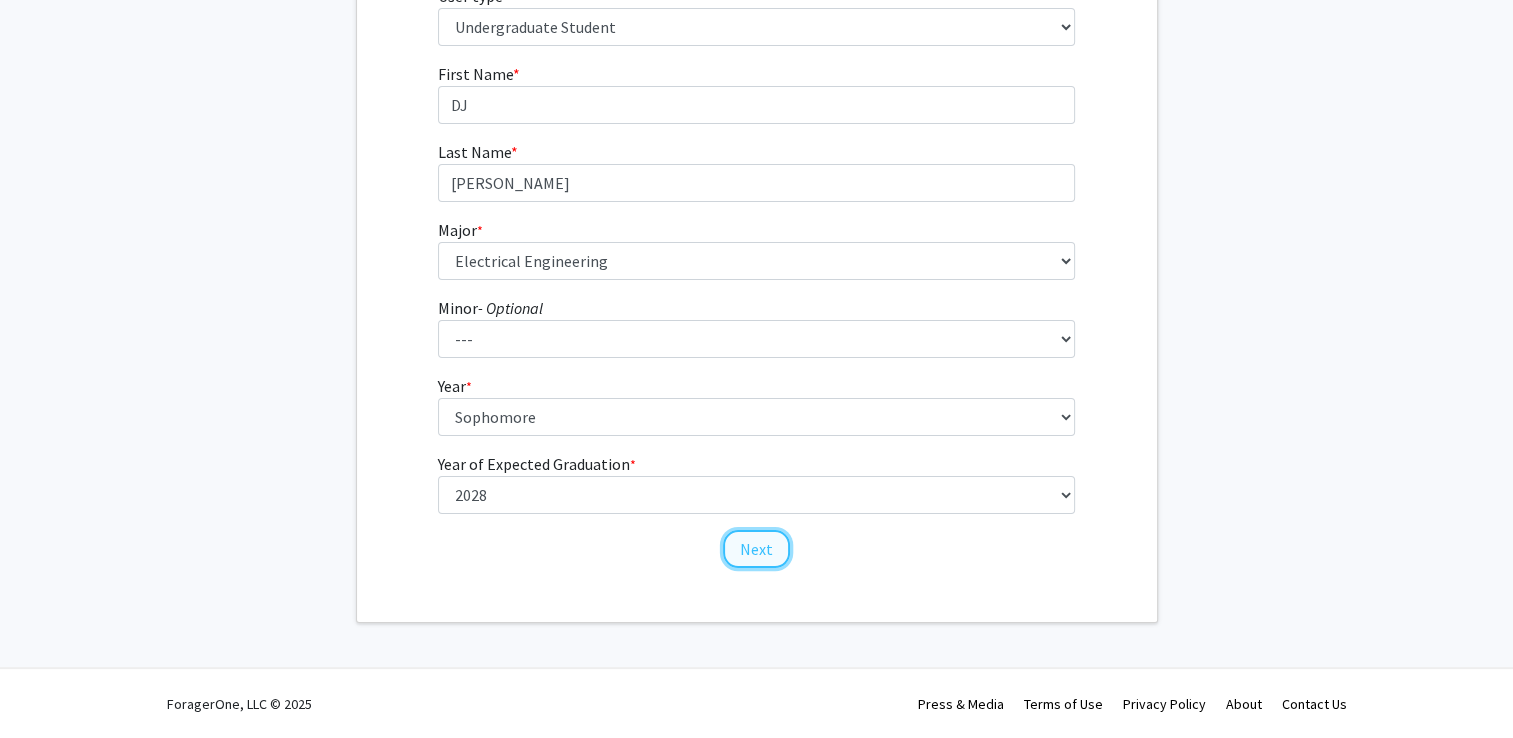 click on "Next" 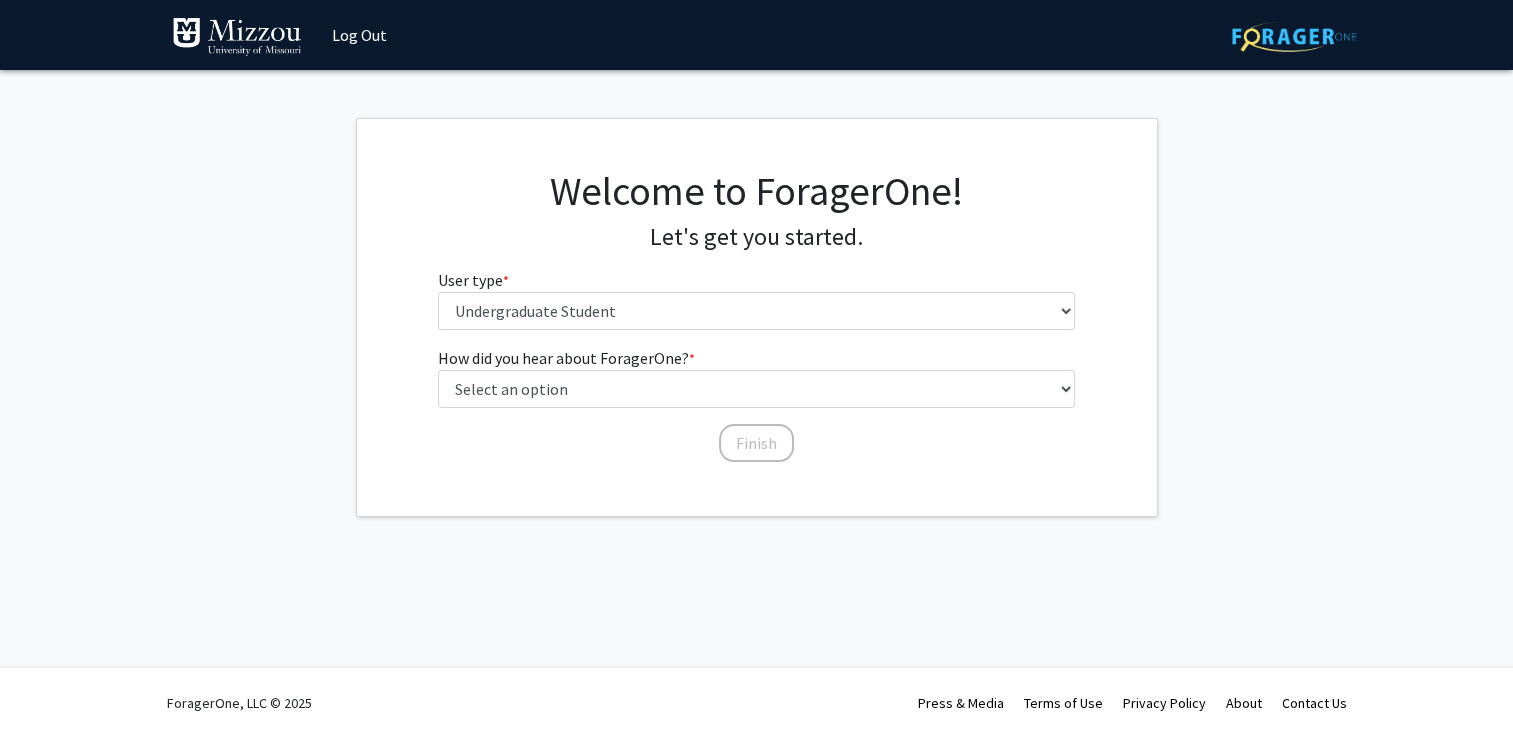 scroll, scrollTop: 0, scrollLeft: 0, axis: both 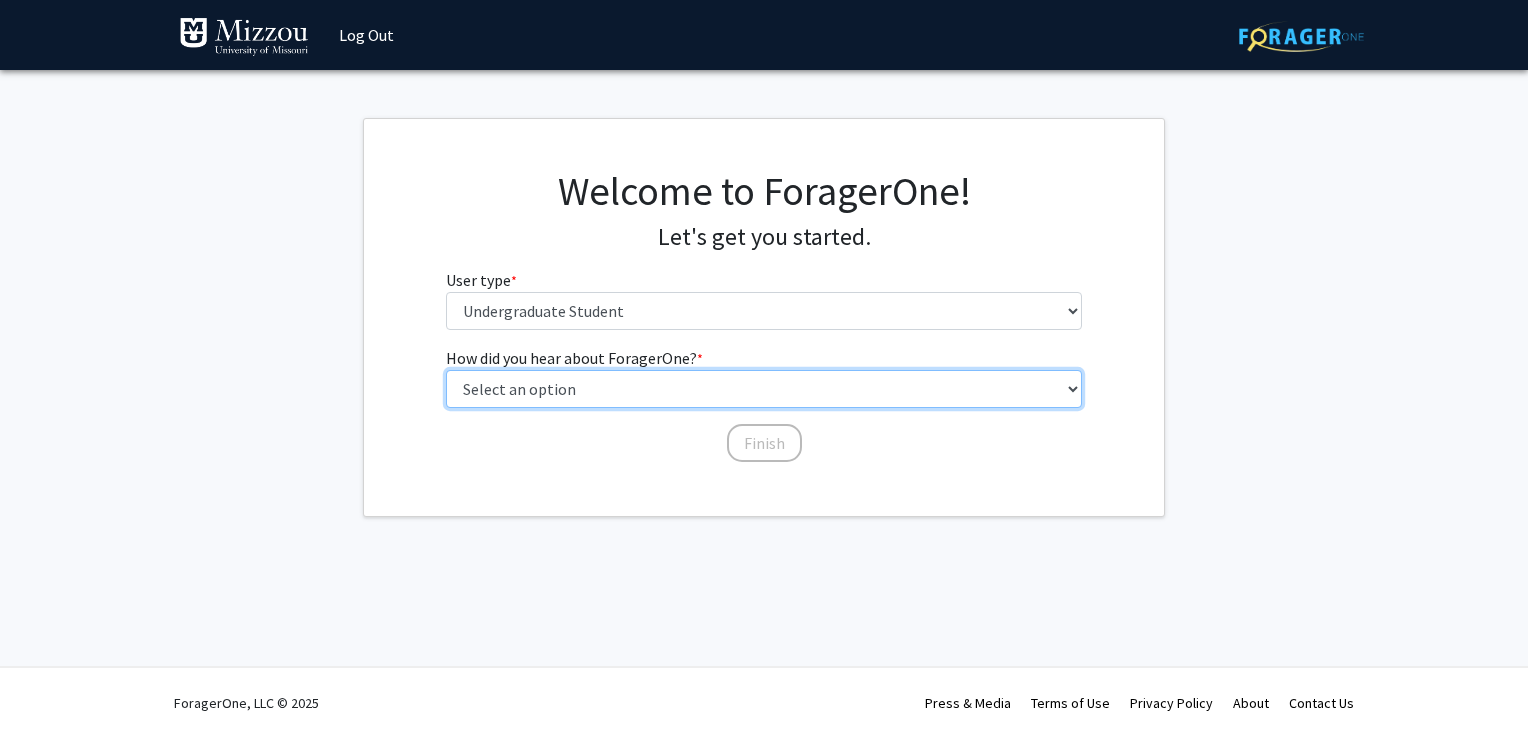 click on "Select an option  Peer/student recommendation   Faculty/staff recommendation   University website   University email or newsletter   Other" at bounding box center (764, 389) 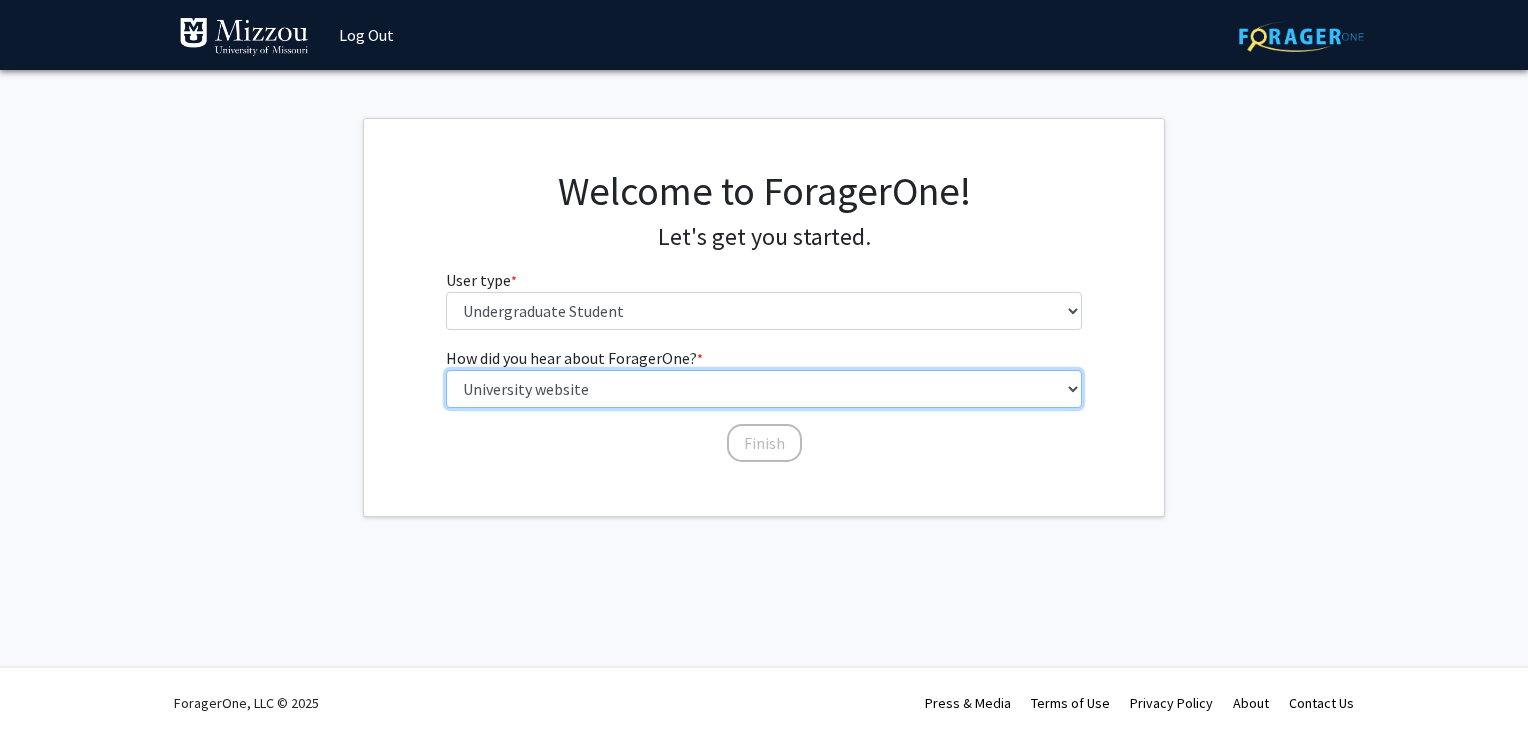 click on "Select an option  Peer/student recommendation   Faculty/staff recommendation   University website   University email or newsletter   Other" at bounding box center (764, 389) 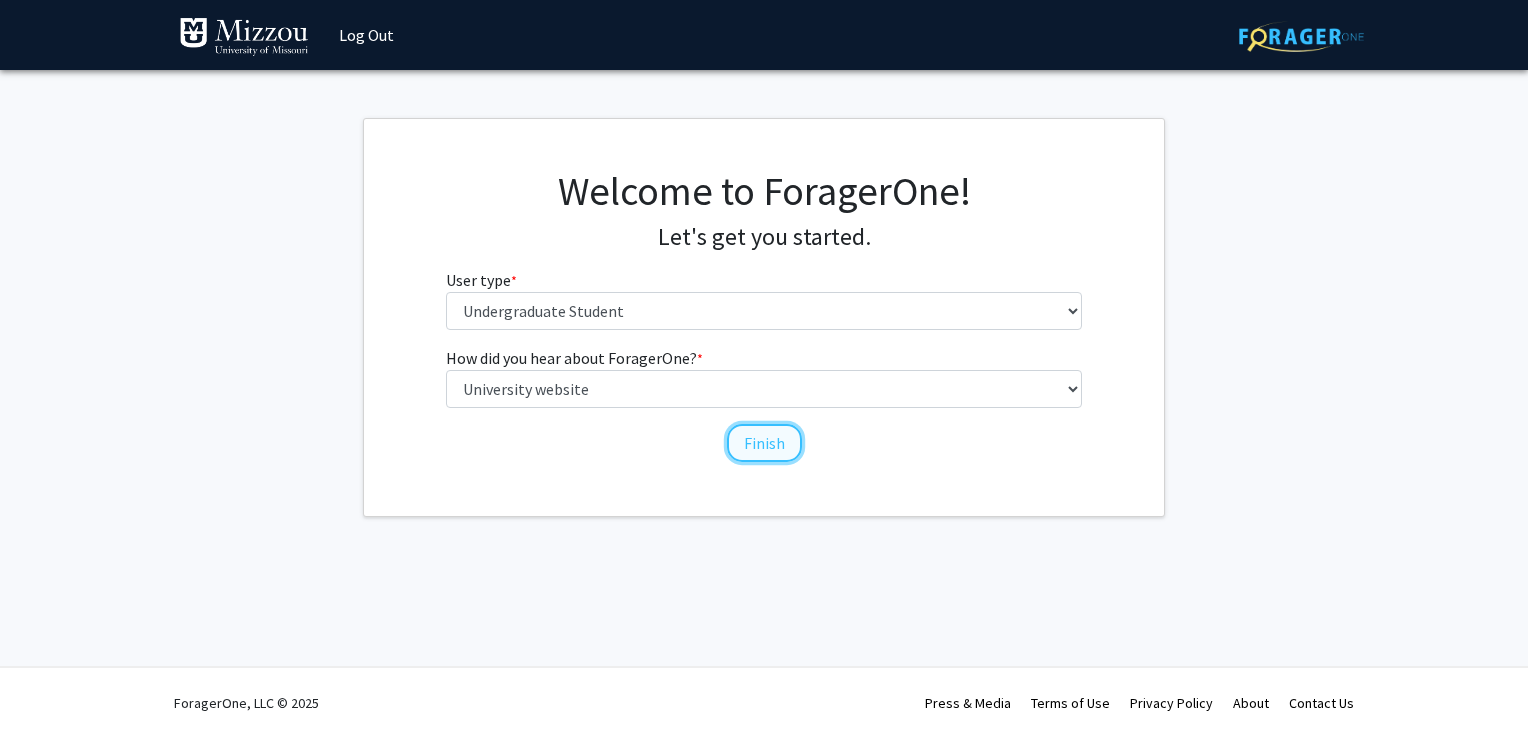 click on "Finish" 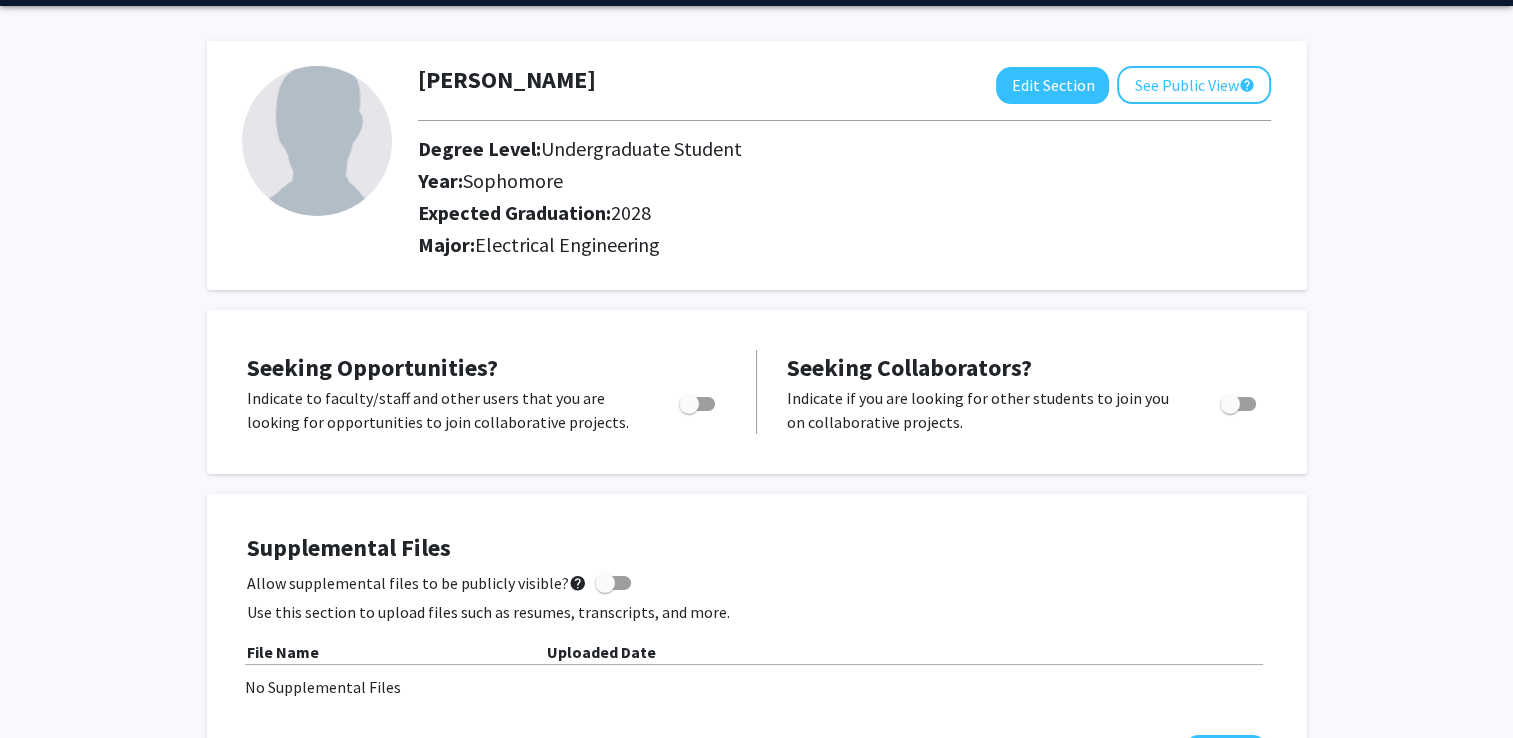 scroll, scrollTop: 67, scrollLeft: 0, axis: vertical 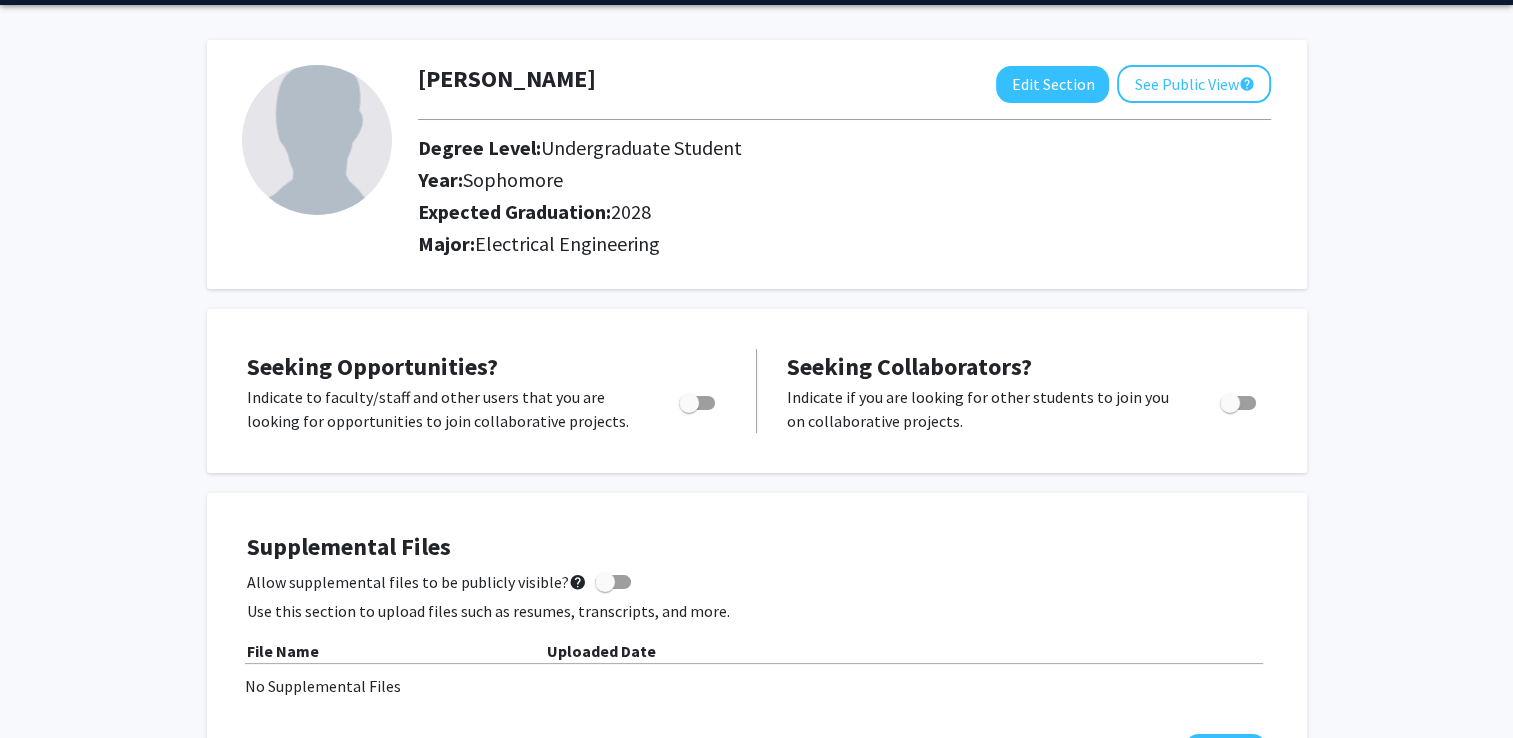click at bounding box center [689, 403] 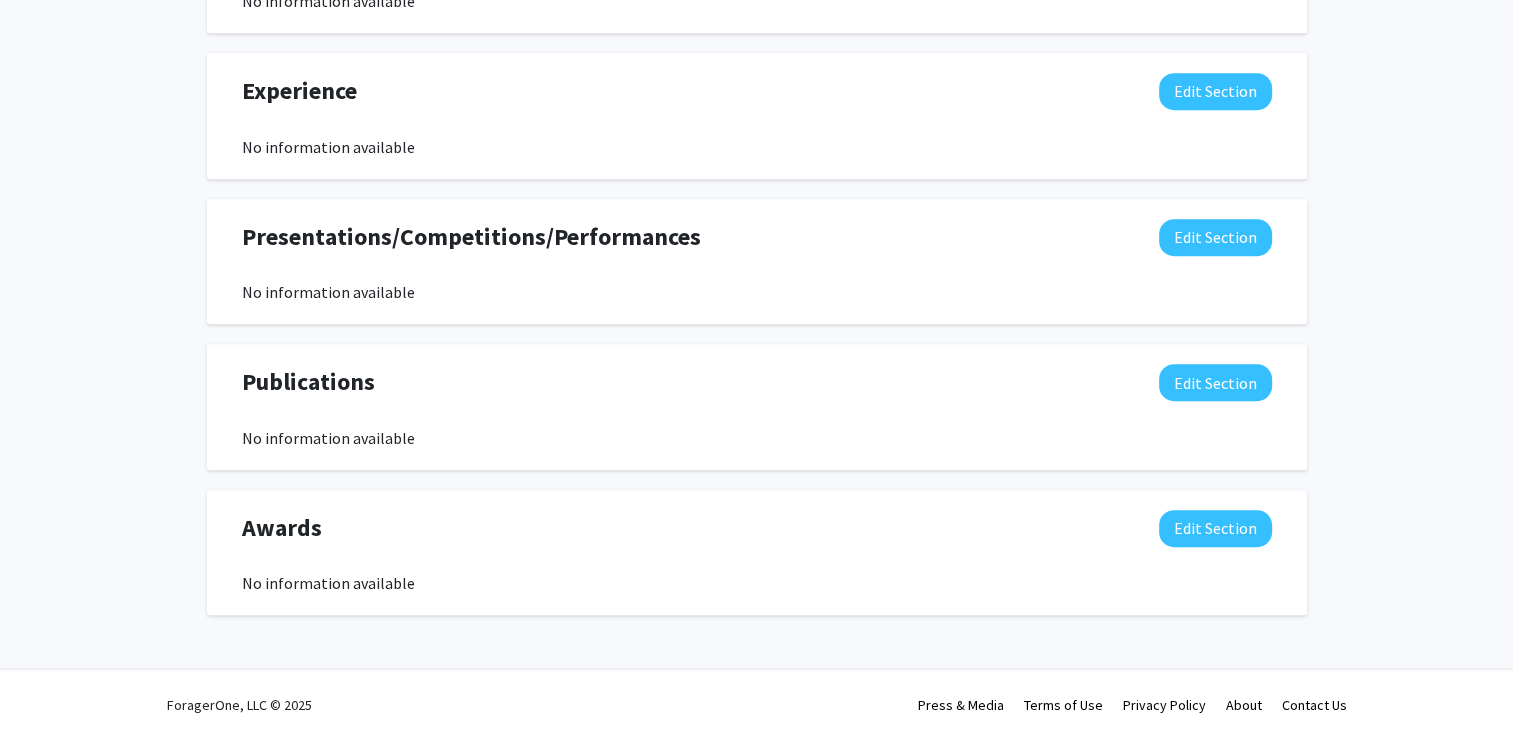 scroll, scrollTop: 0, scrollLeft: 0, axis: both 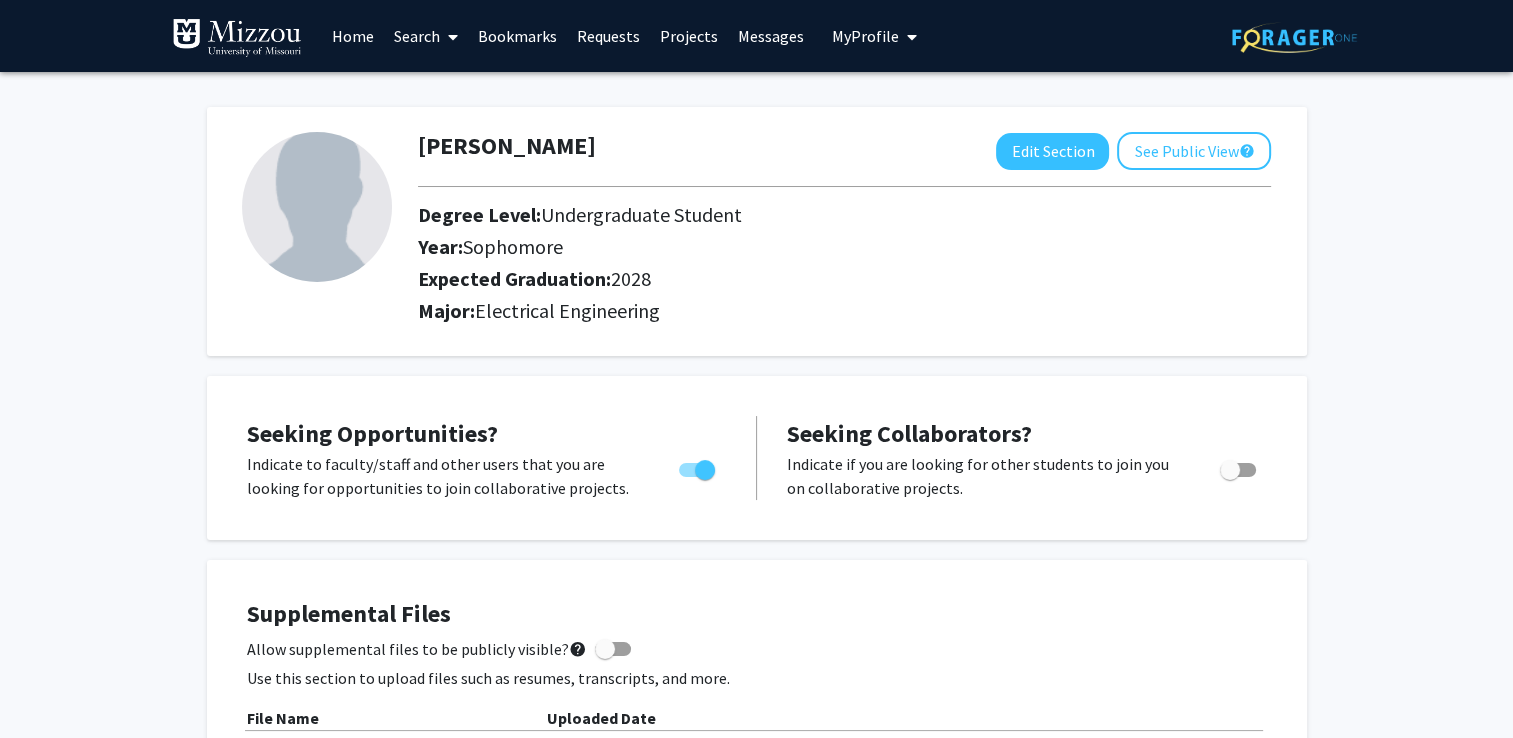 click on "Search" at bounding box center (426, 36) 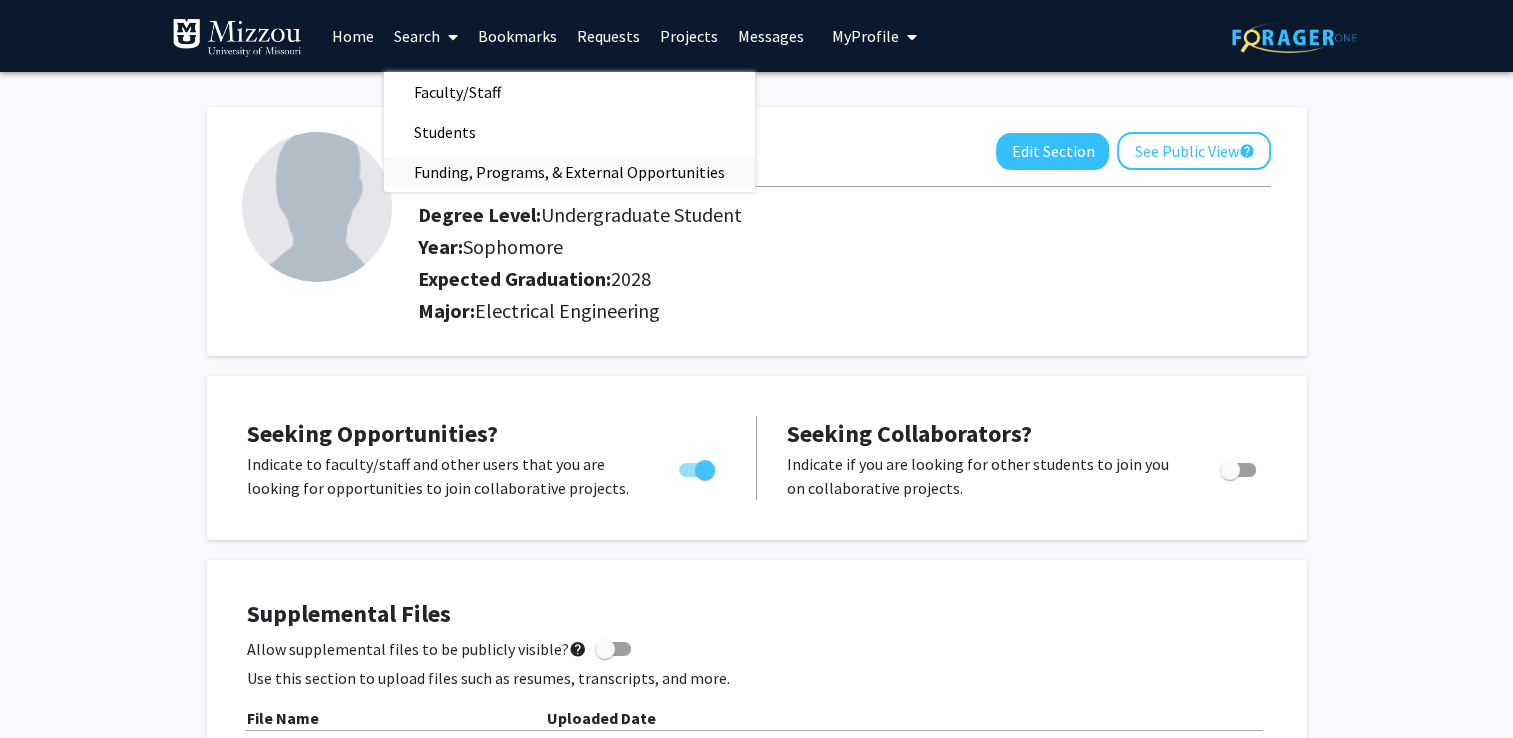 click on "Funding, Programs, & External Opportunities" at bounding box center [569, 172] 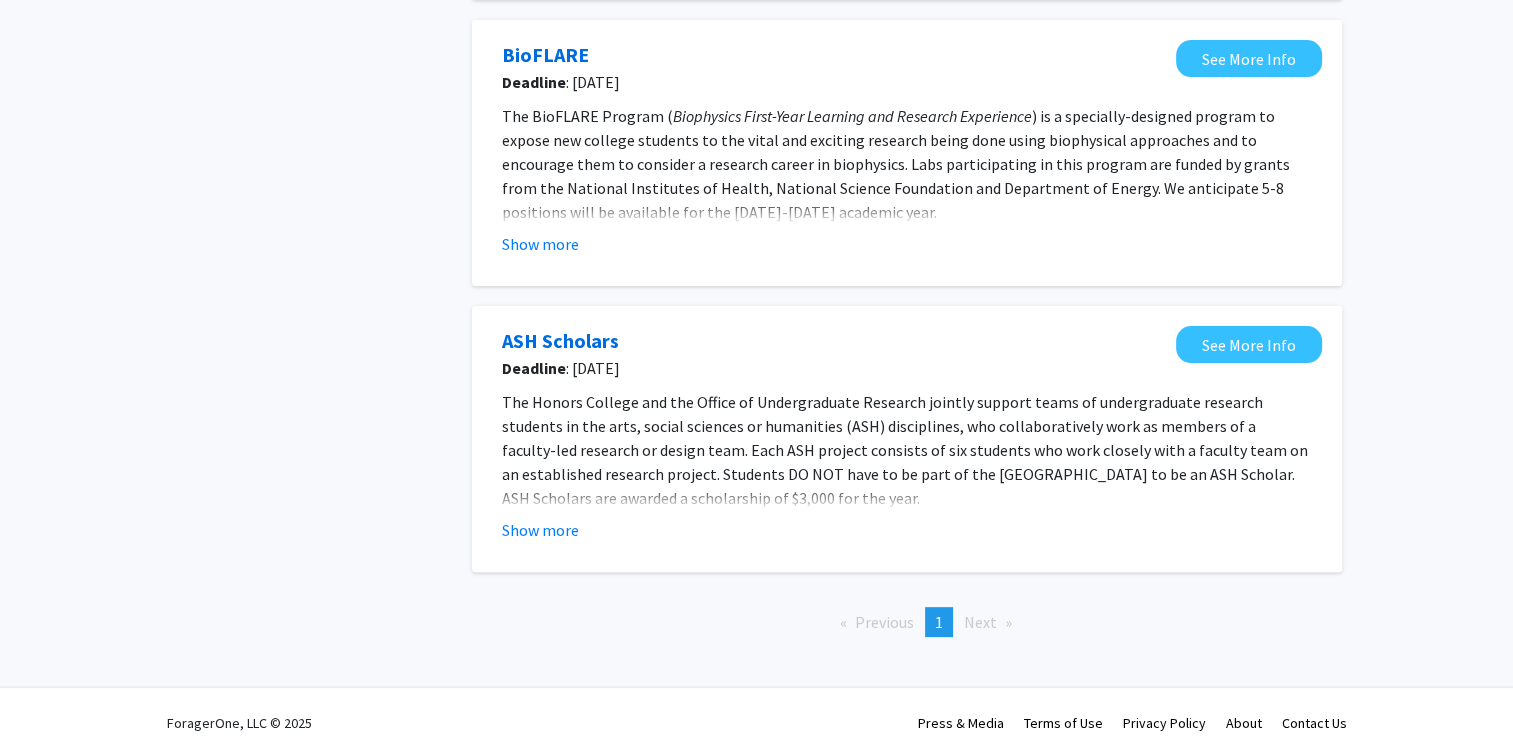scroll, scrollTop: 0, scrollLeft: 0, axis: both 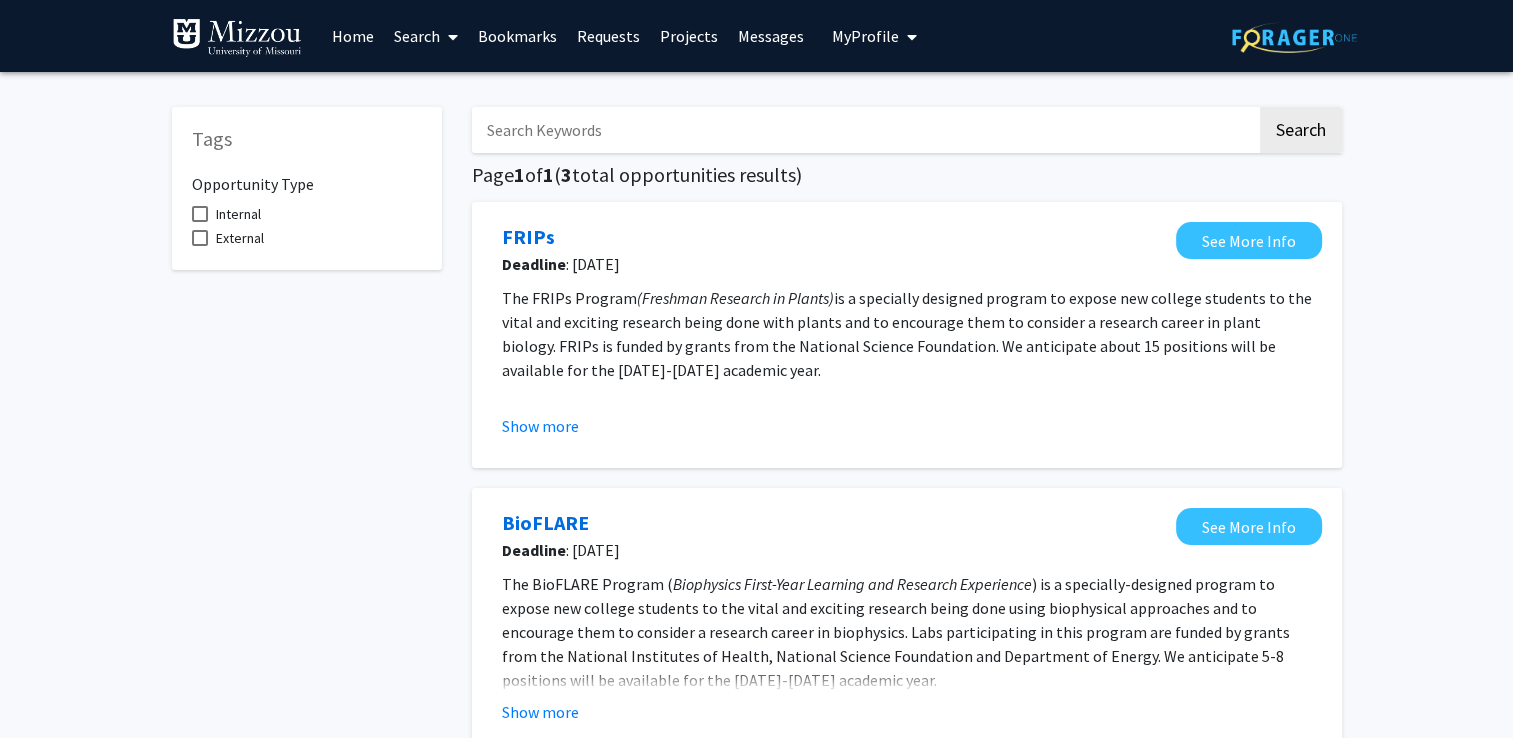 click on "Search" at bounding box center [426, 36] 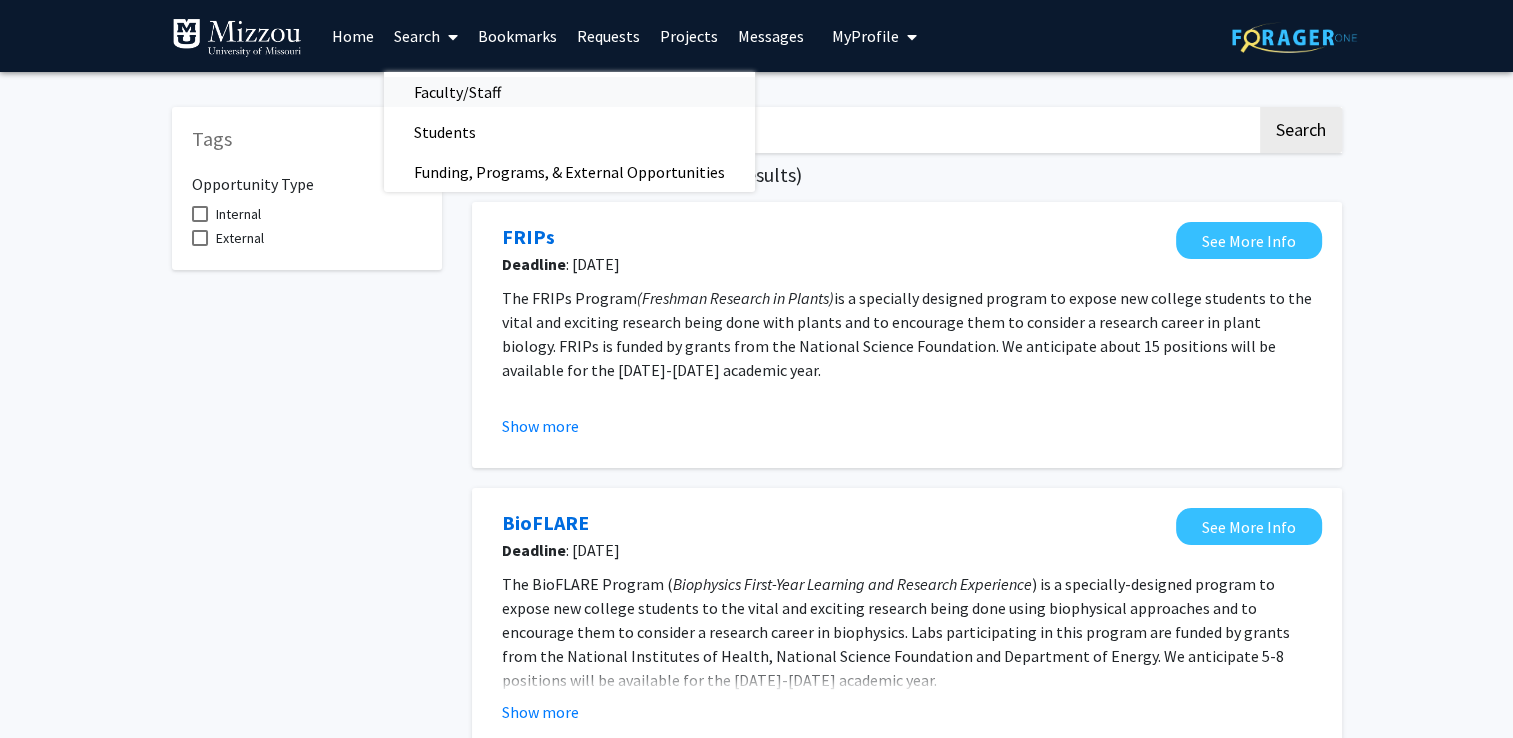 click on "Faculty/Staff" at bounding box center [457, 92] 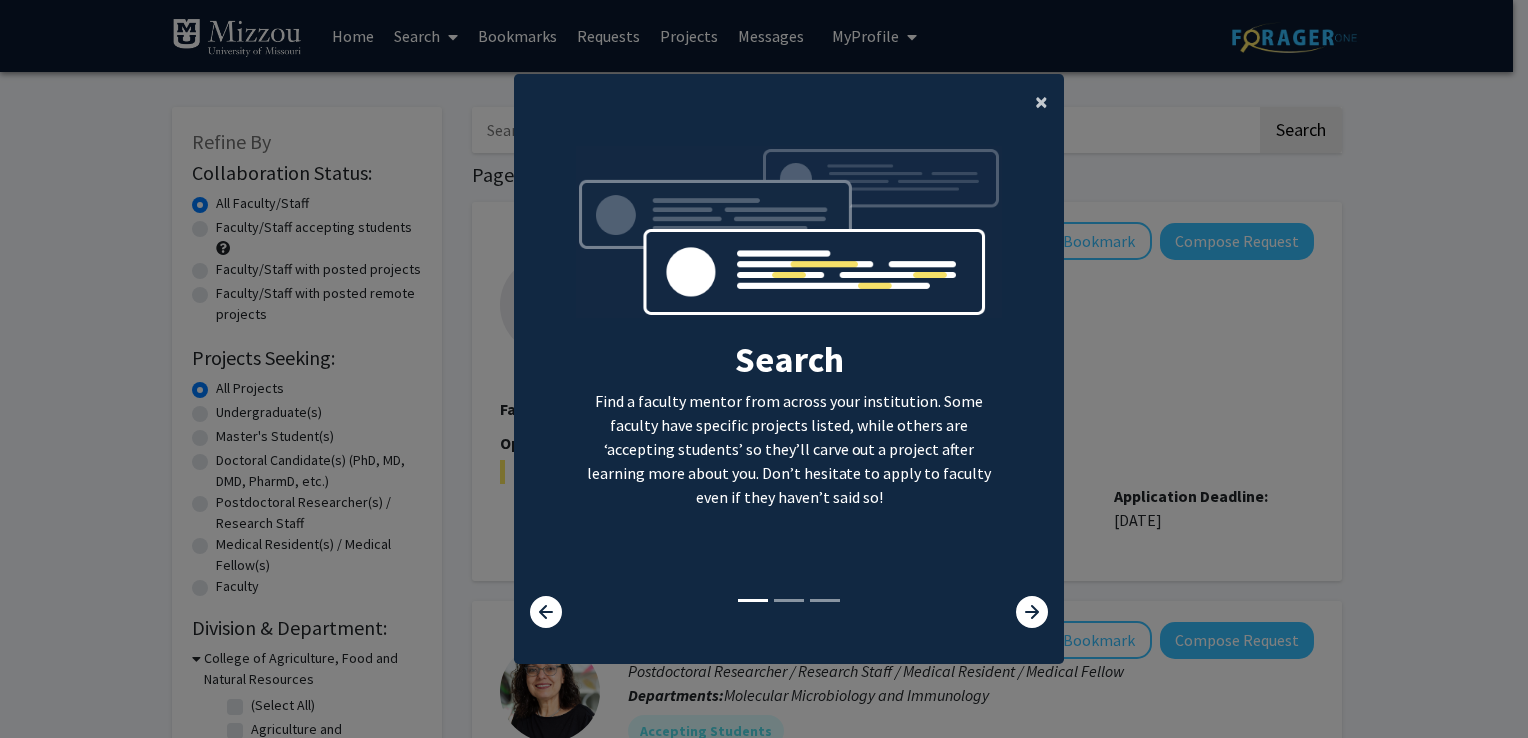 click on "×" 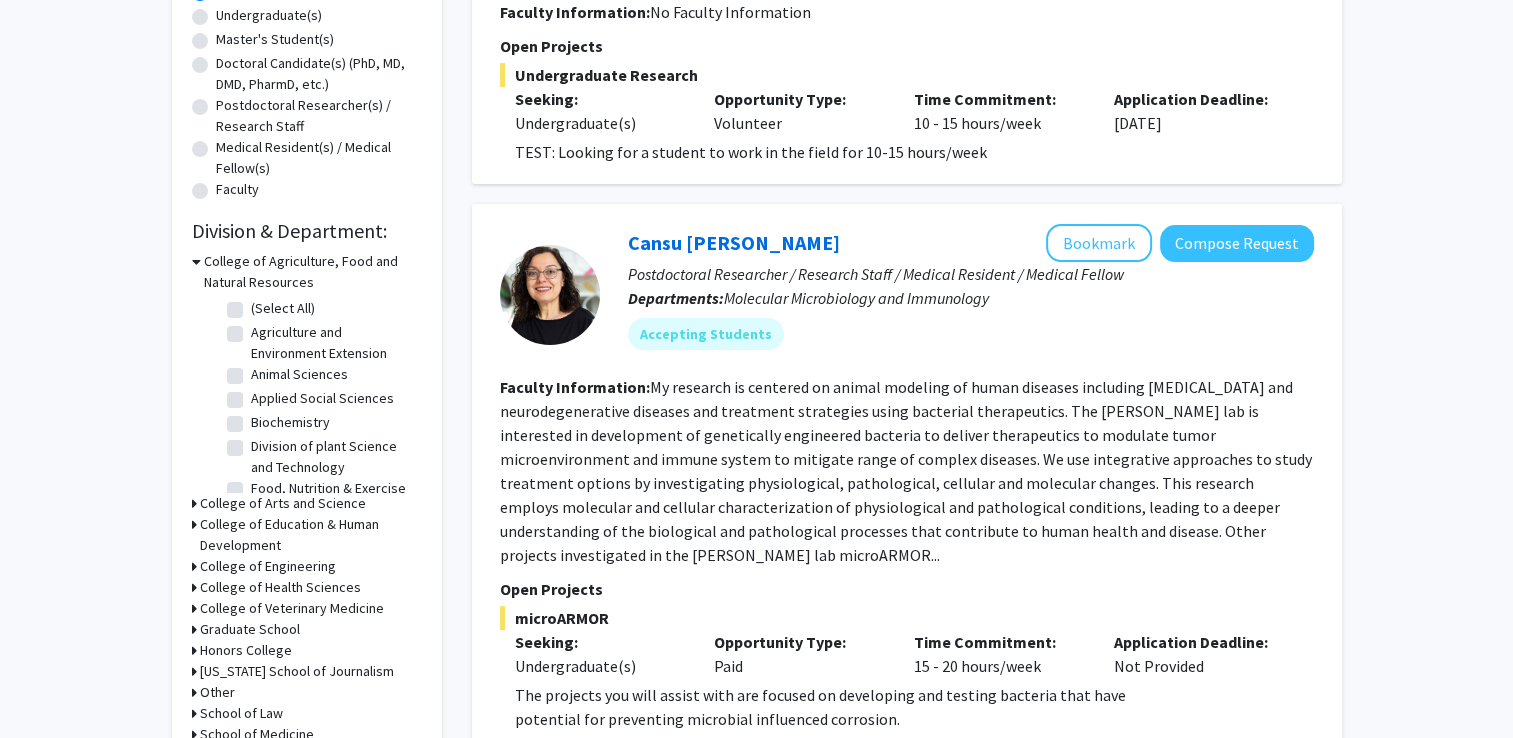 scroll, scrollTop: 472, scrollLeft: 0, axis: vertical 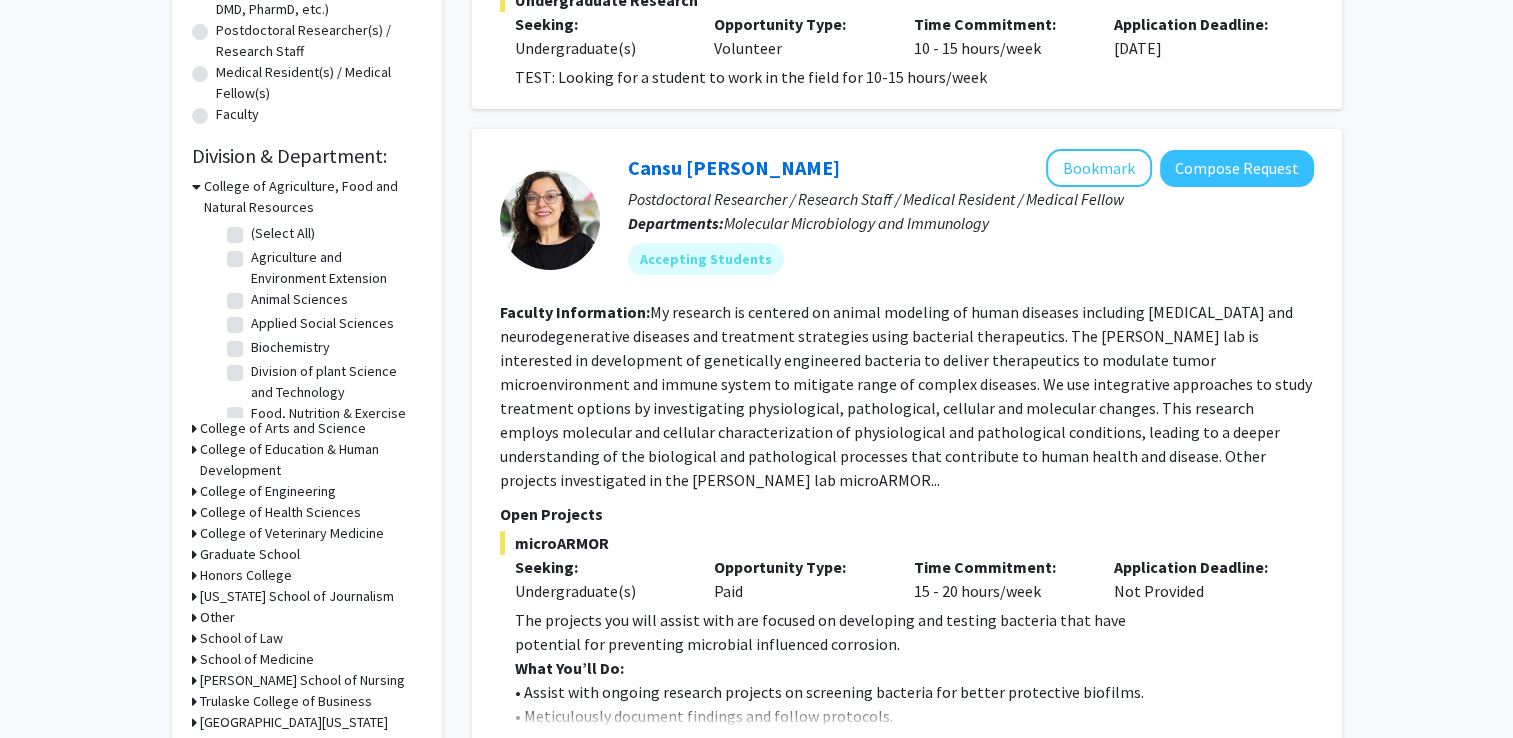 click on "College of Agriculture, Food and Natural Resources" at bounding box center [313, 197] 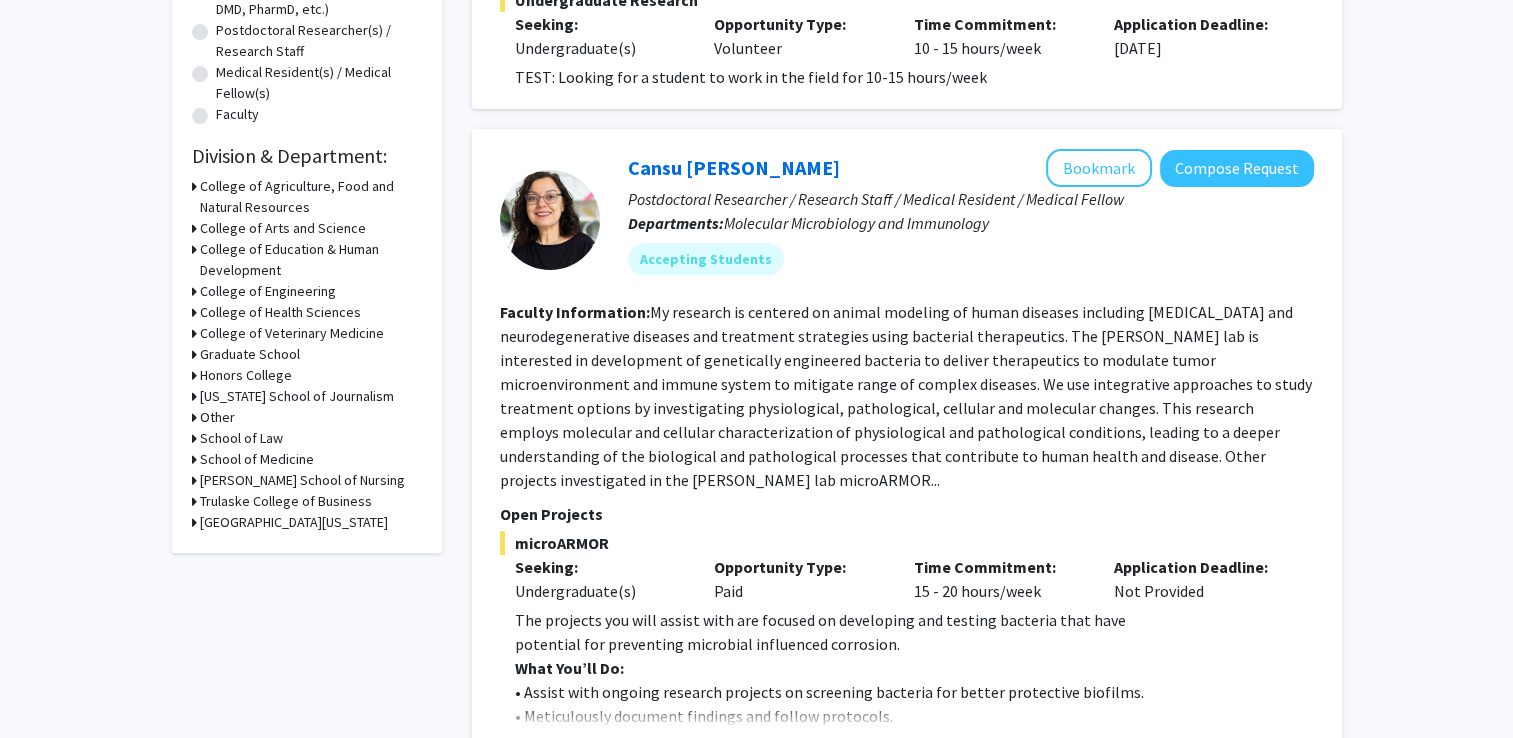click 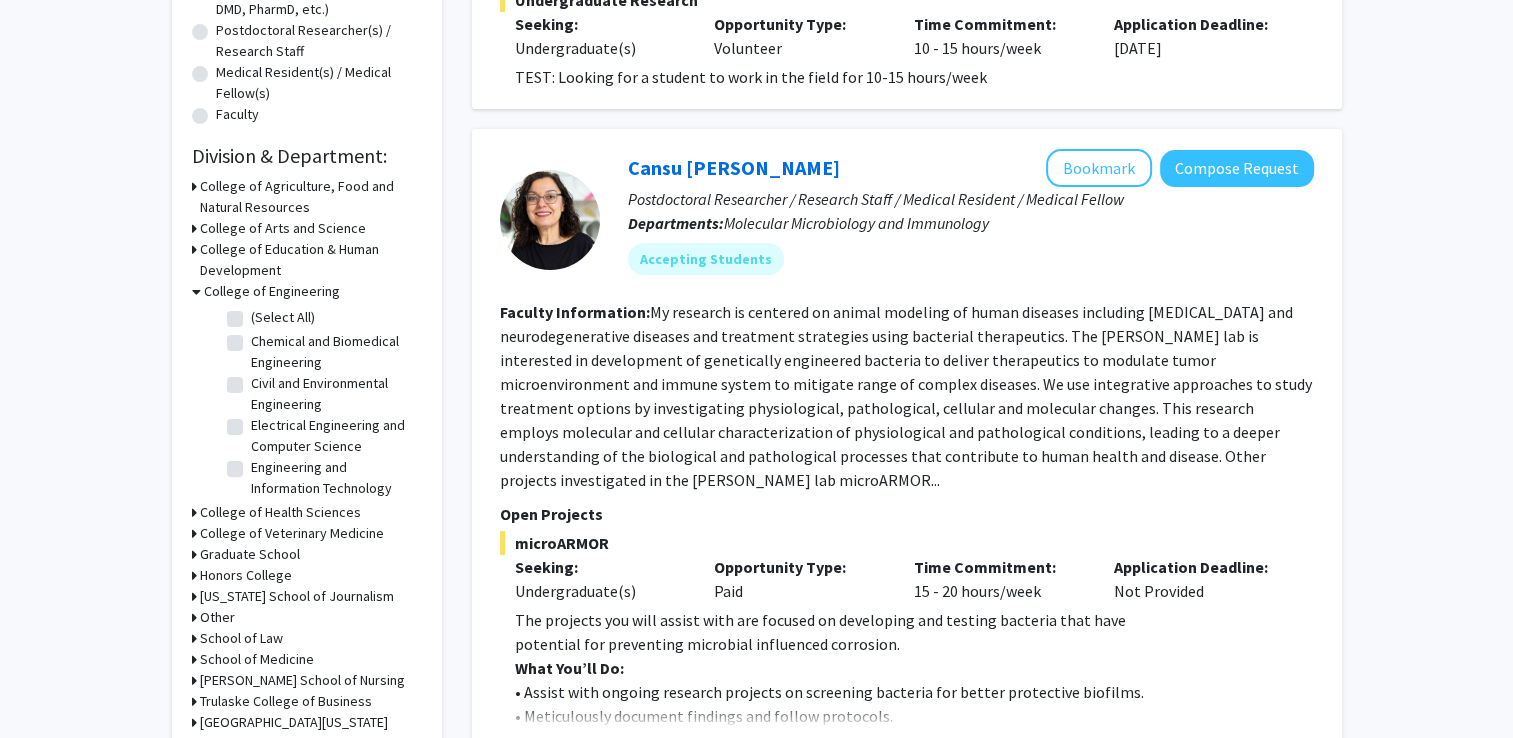 click on "Electrical Engineering and Computer Science  Electrical Engineering and Computer Science" 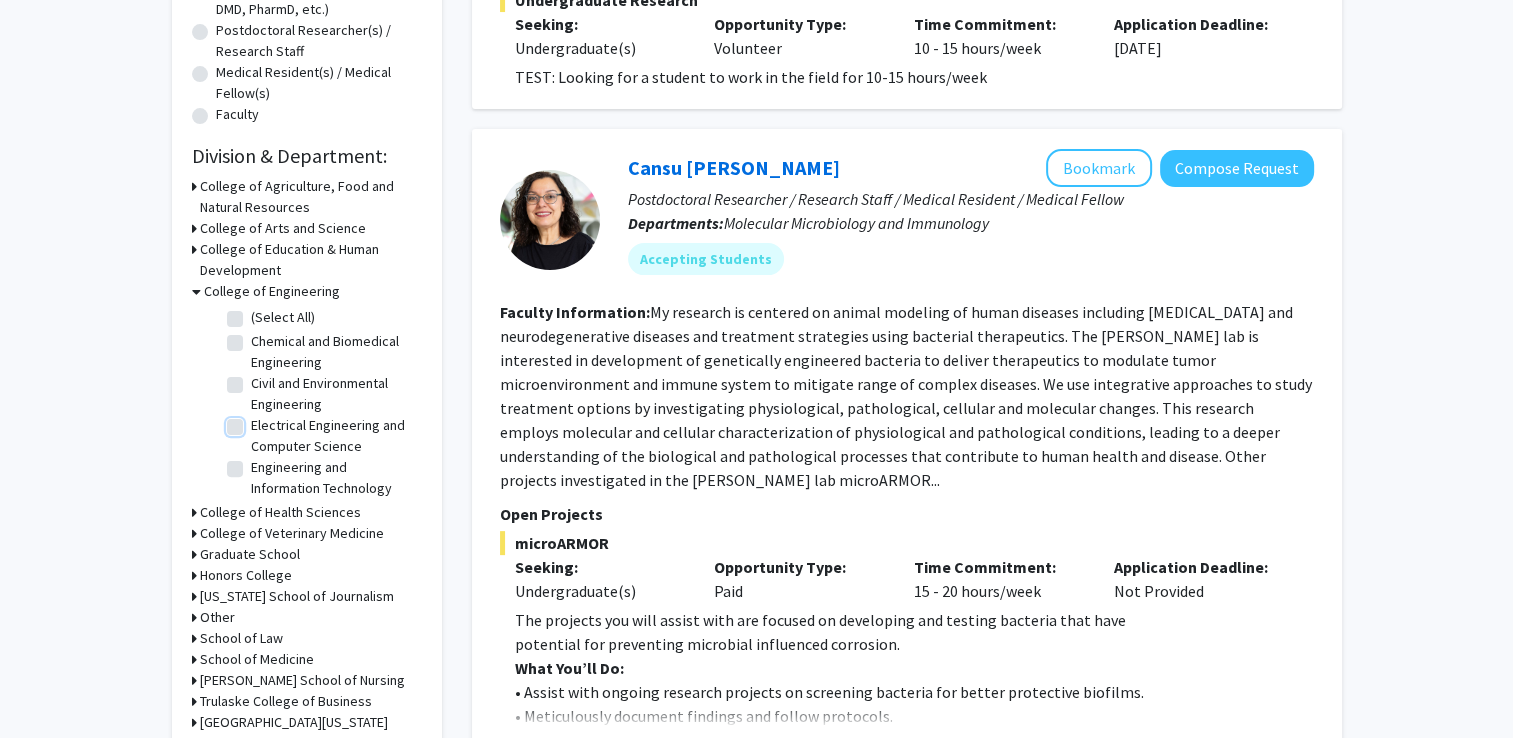 click on "Electrical Engineering and Computer Science" at bounding box center (257, 421) 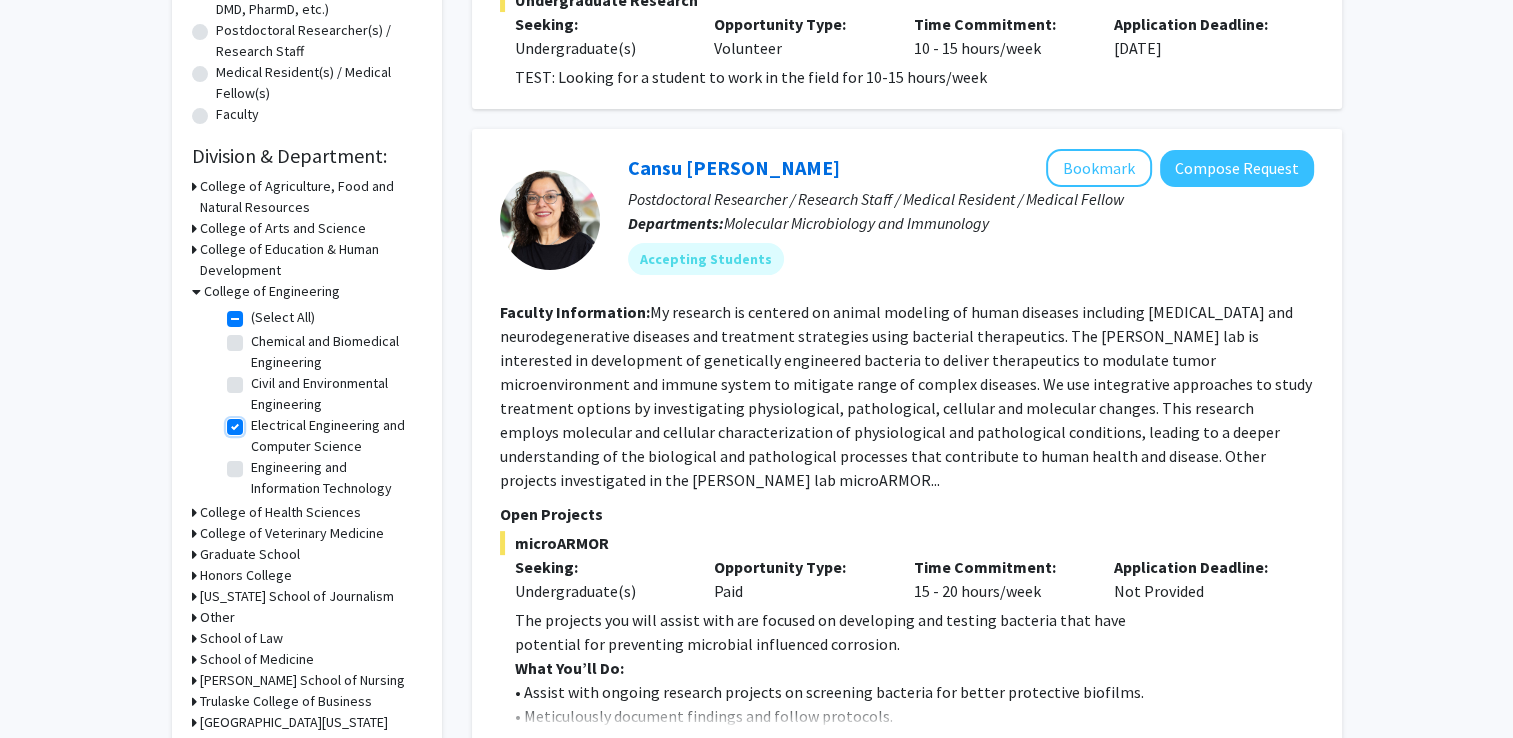 checkbox on "true" 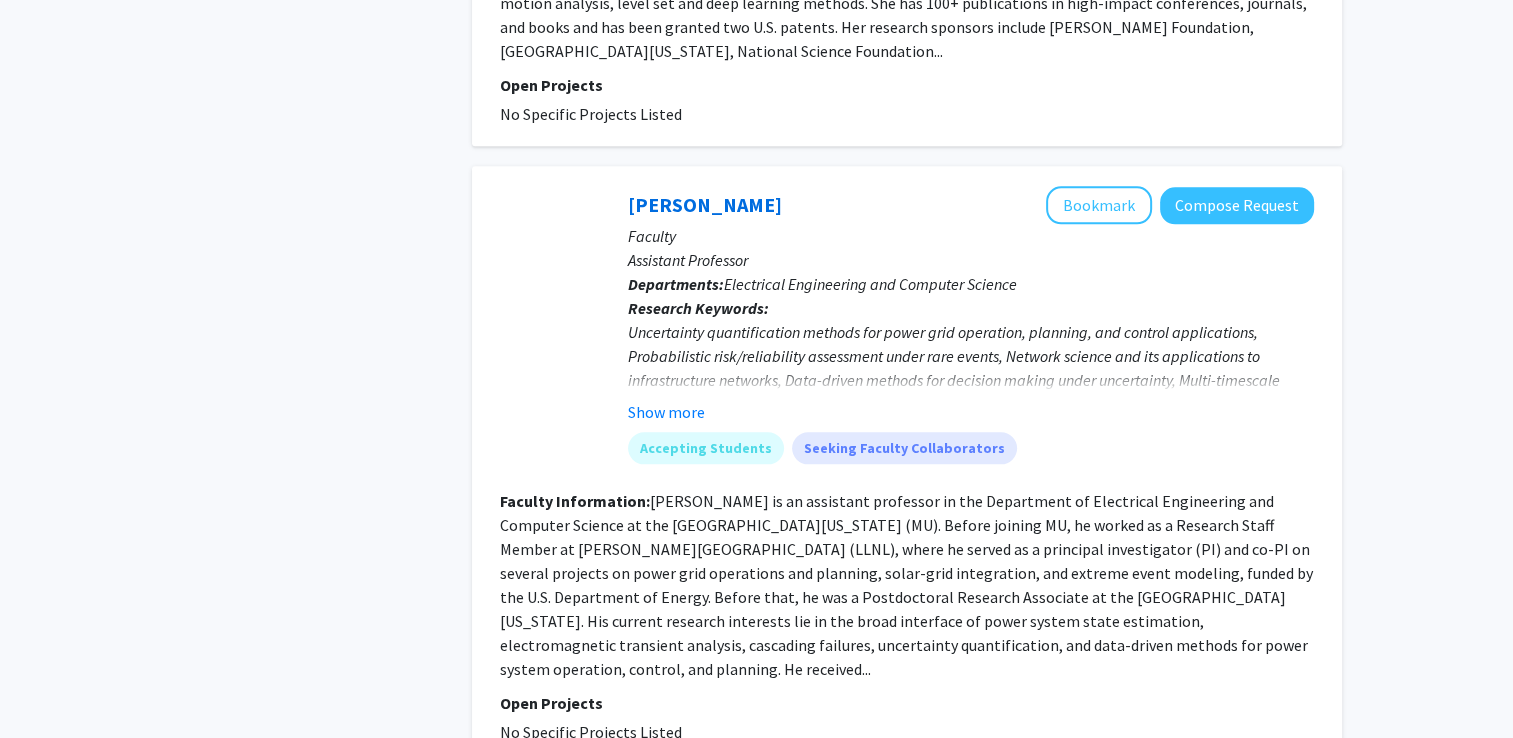 scroll, scrollTop: 2215, scrollLeft: 0, axis: vertical 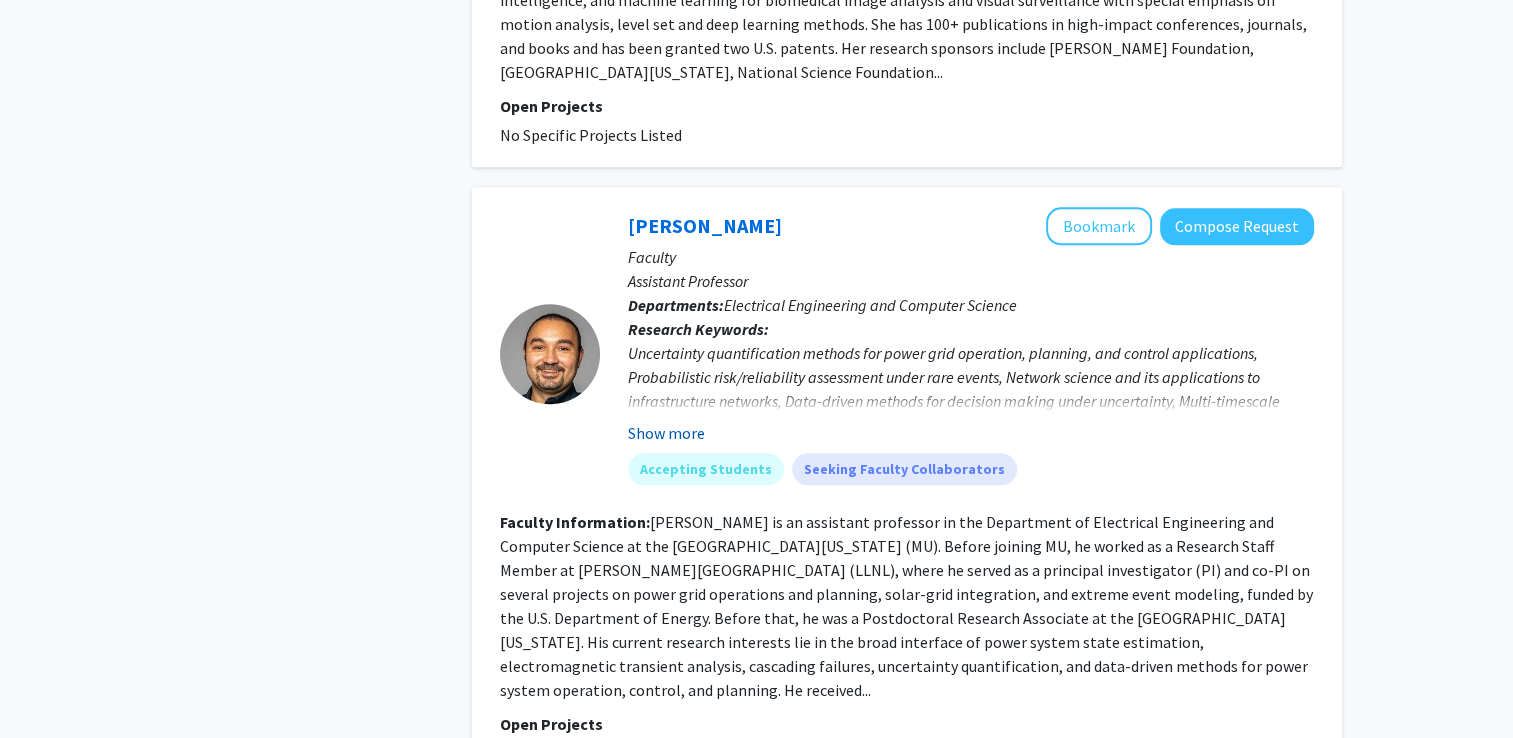 click on "Show more" 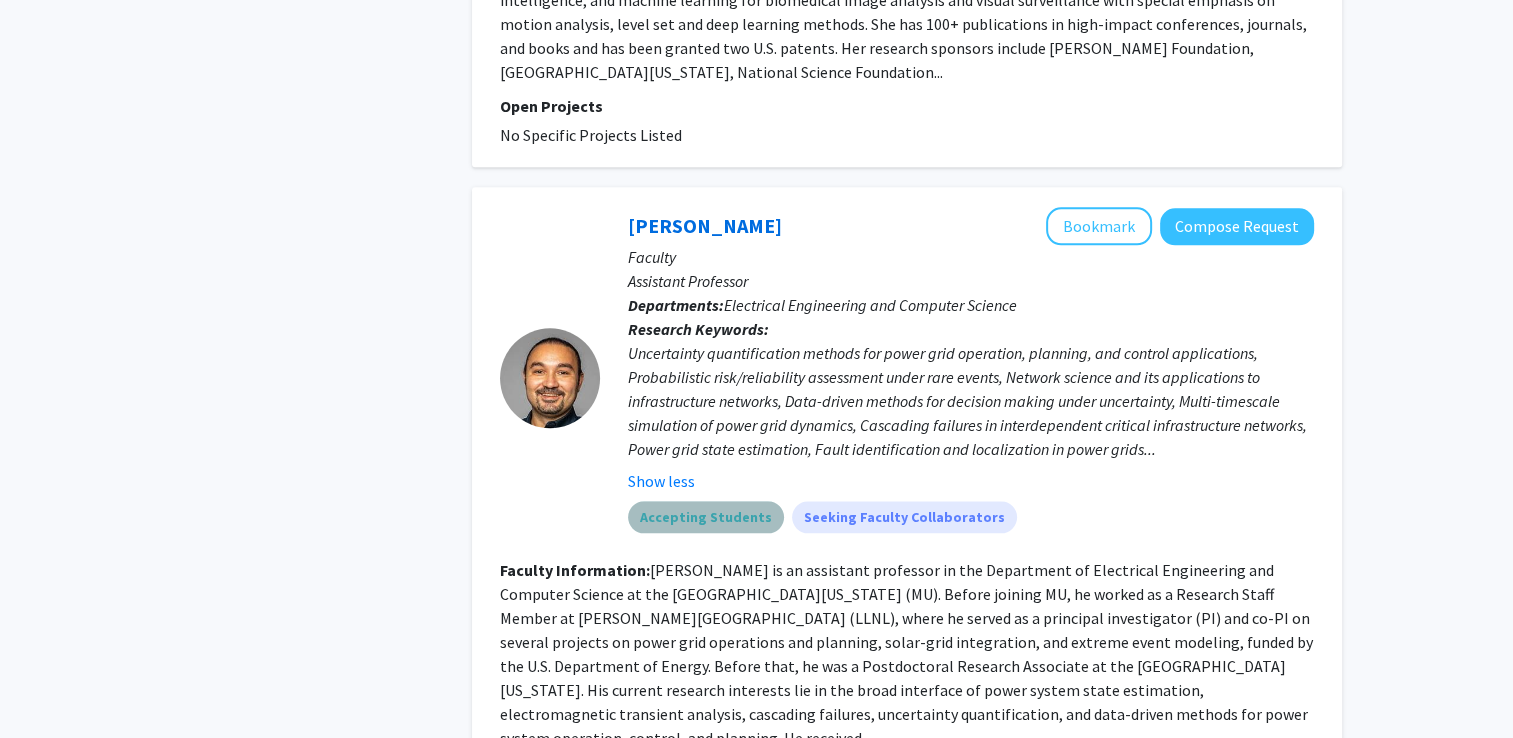click on "Accepting Students" at bounding box center [706, 517] 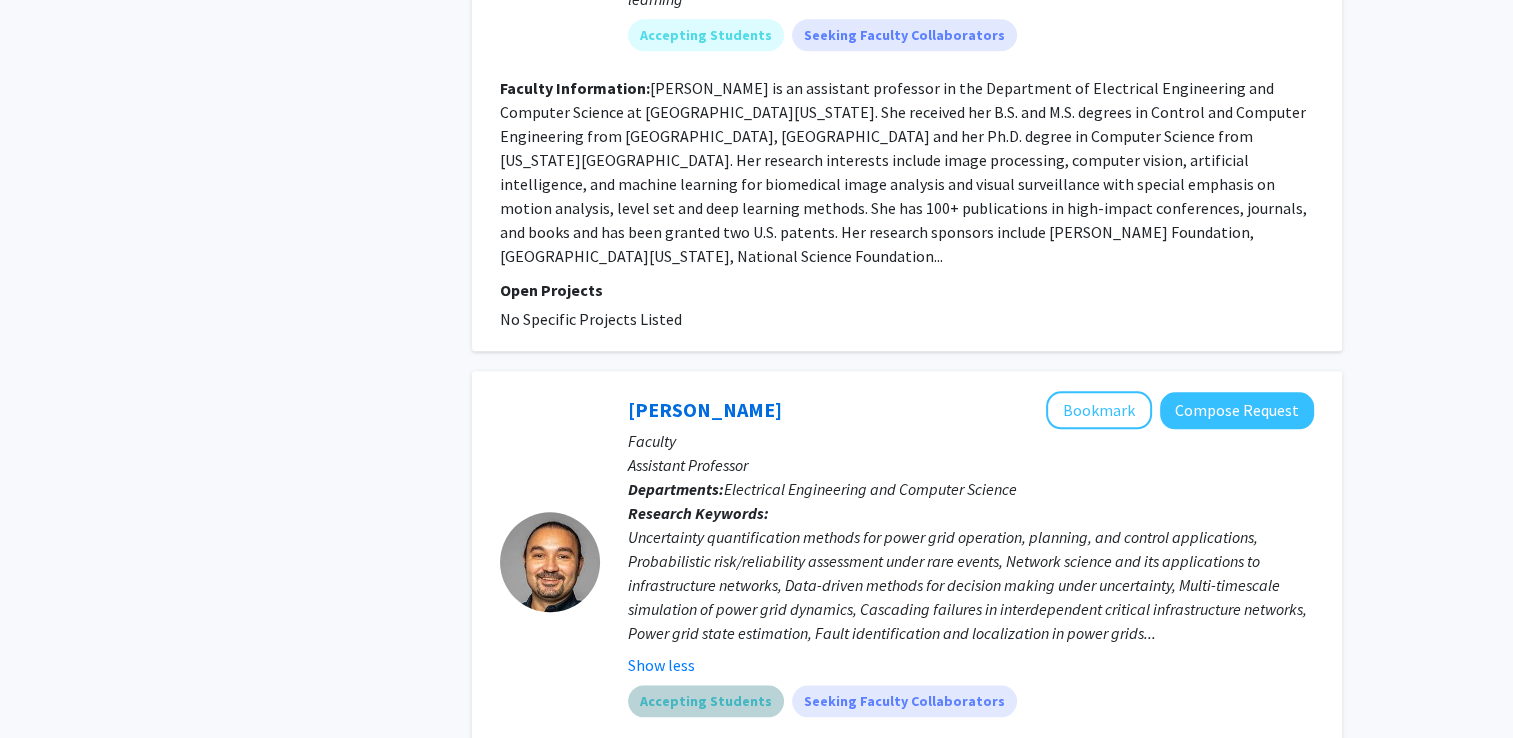 scroll, scrollTop: 2103, scrollLeft: 0, axis: vertical 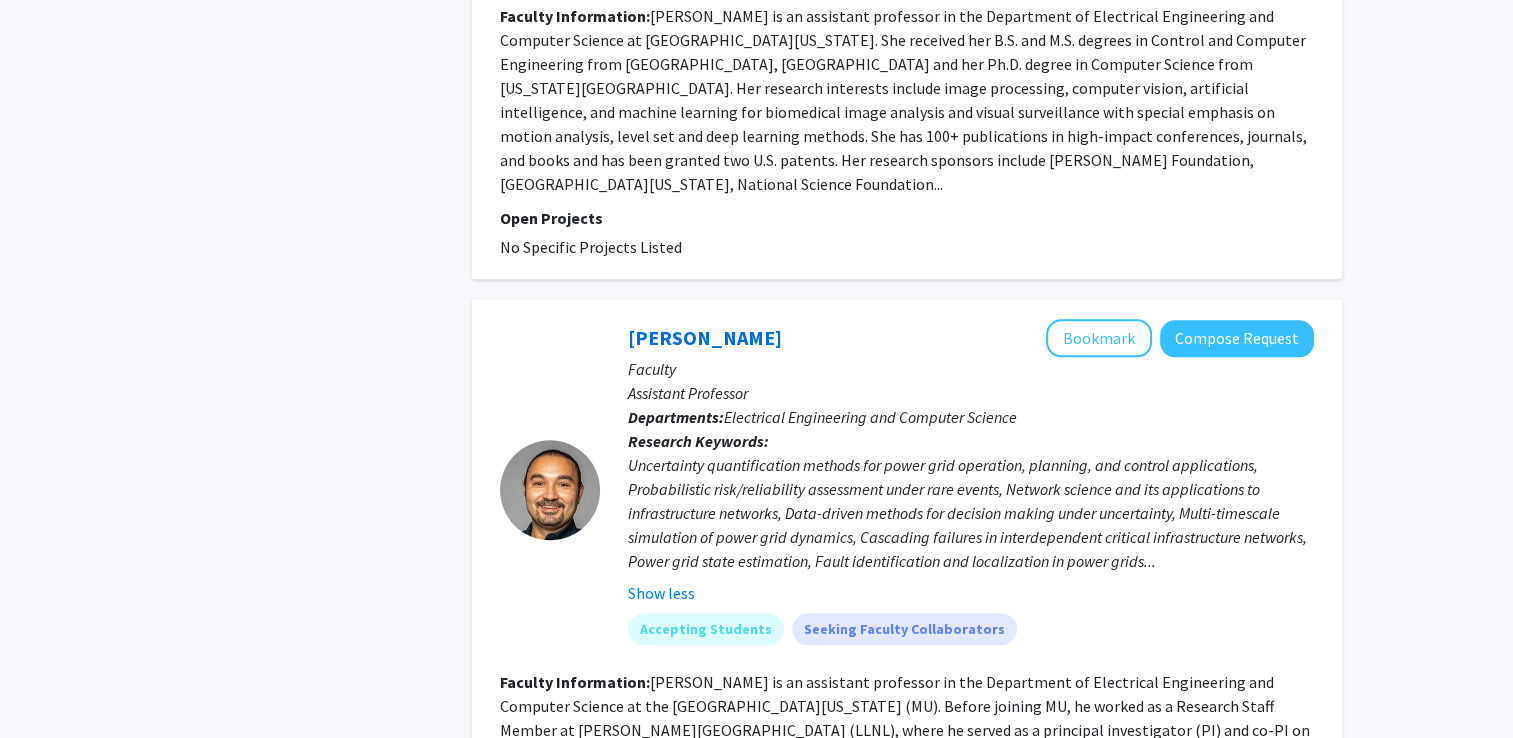 click 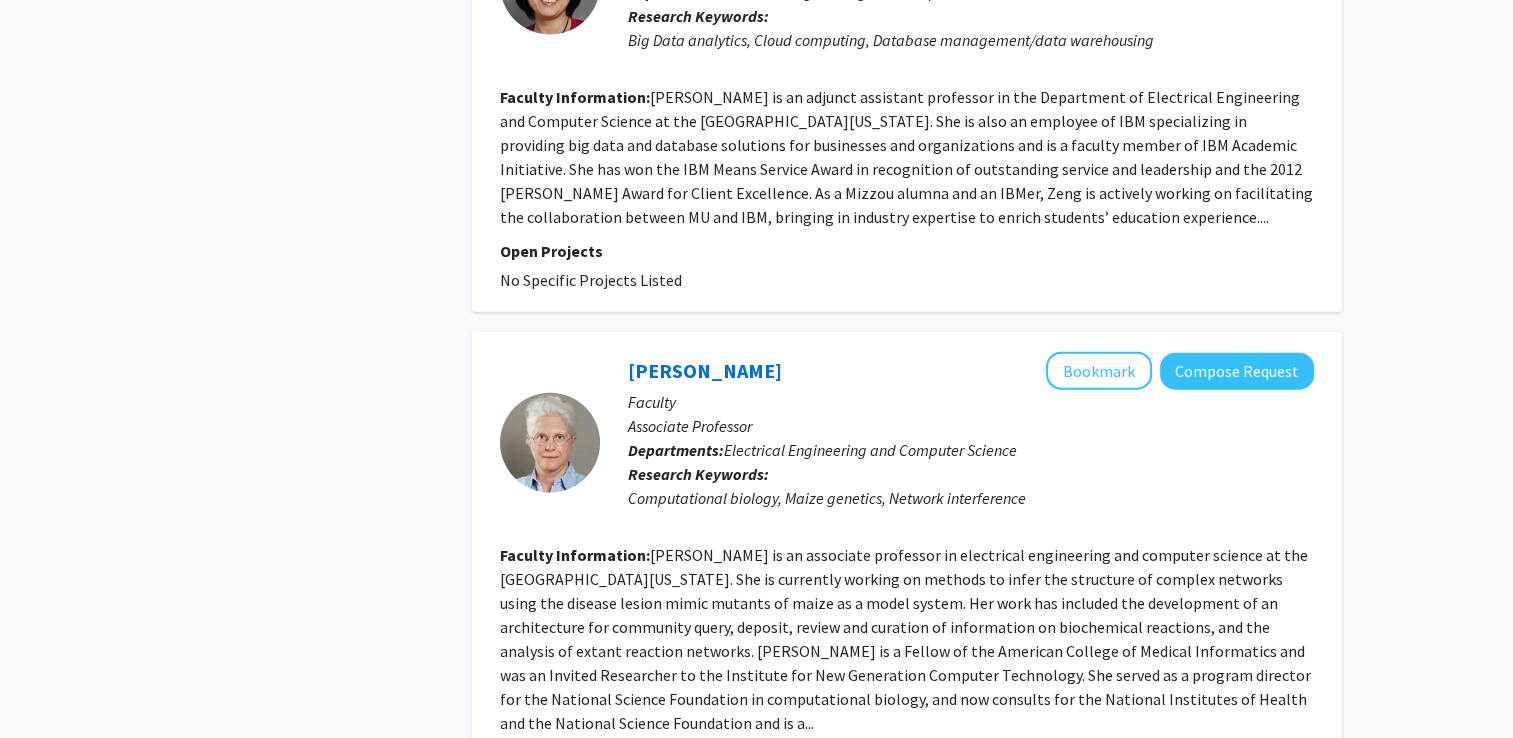 scroll, scrollTop: 4724, scrollLeft: 0, axis: vertical 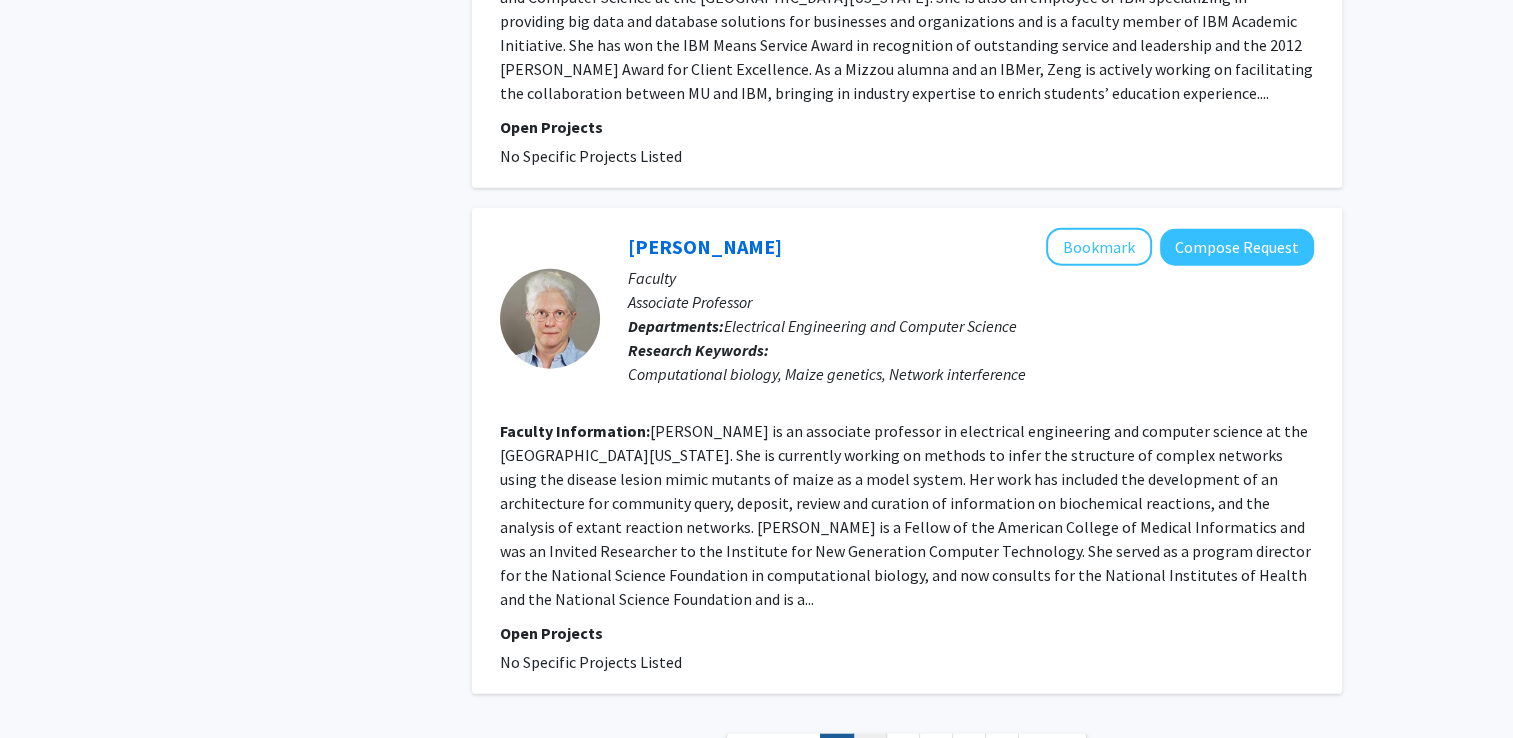 click on "2" 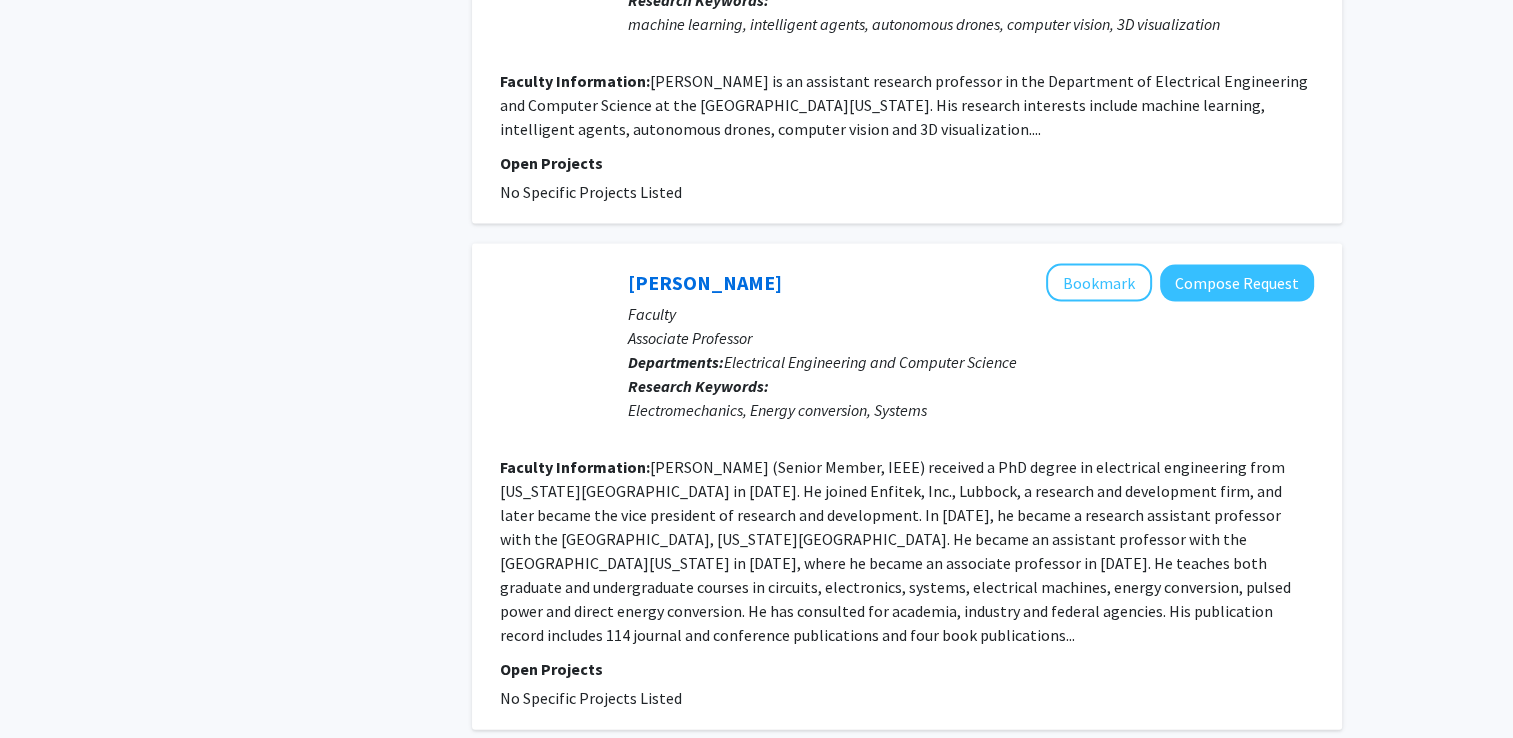 scroll, scrollTop: 4380, scrollLeft: 0, axis: vertical 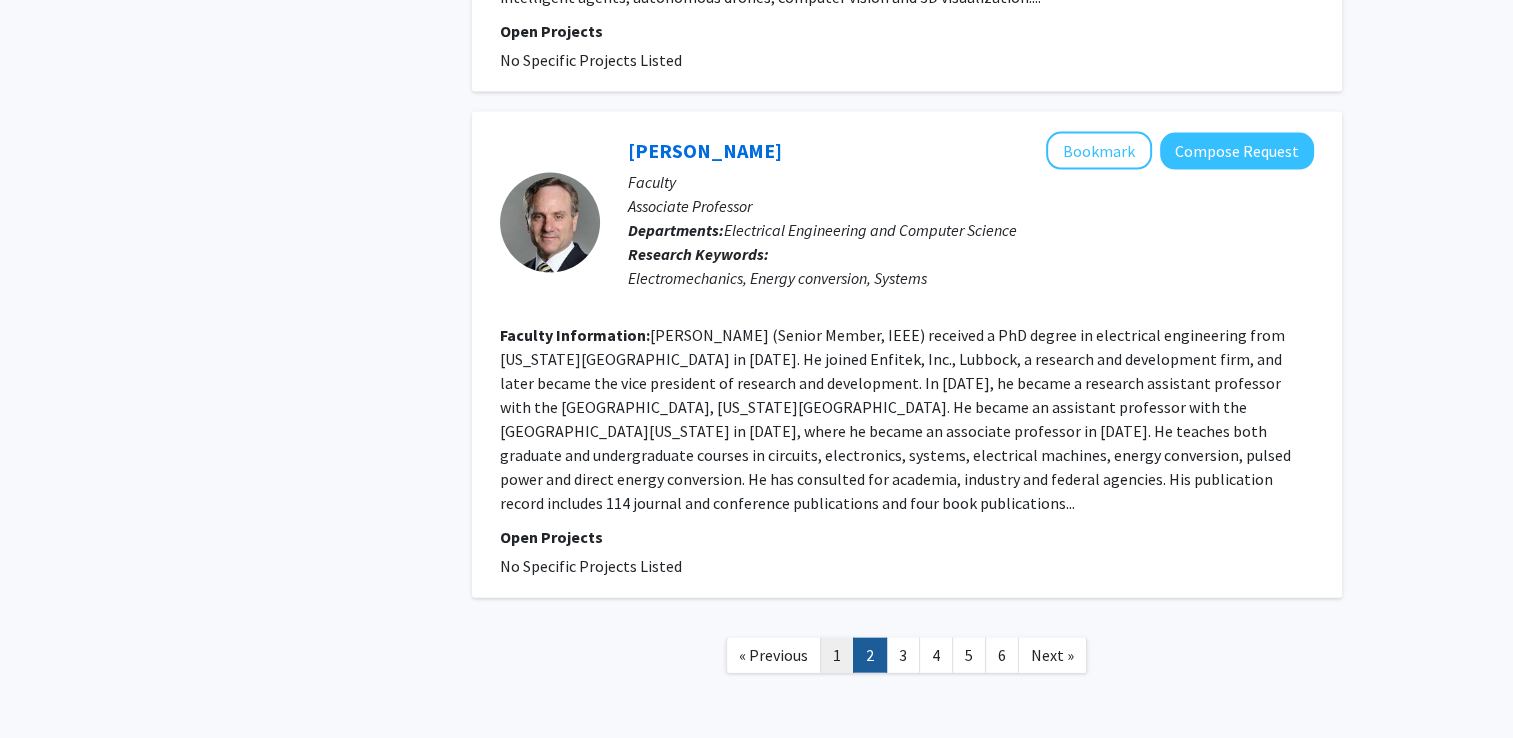 click on "1" 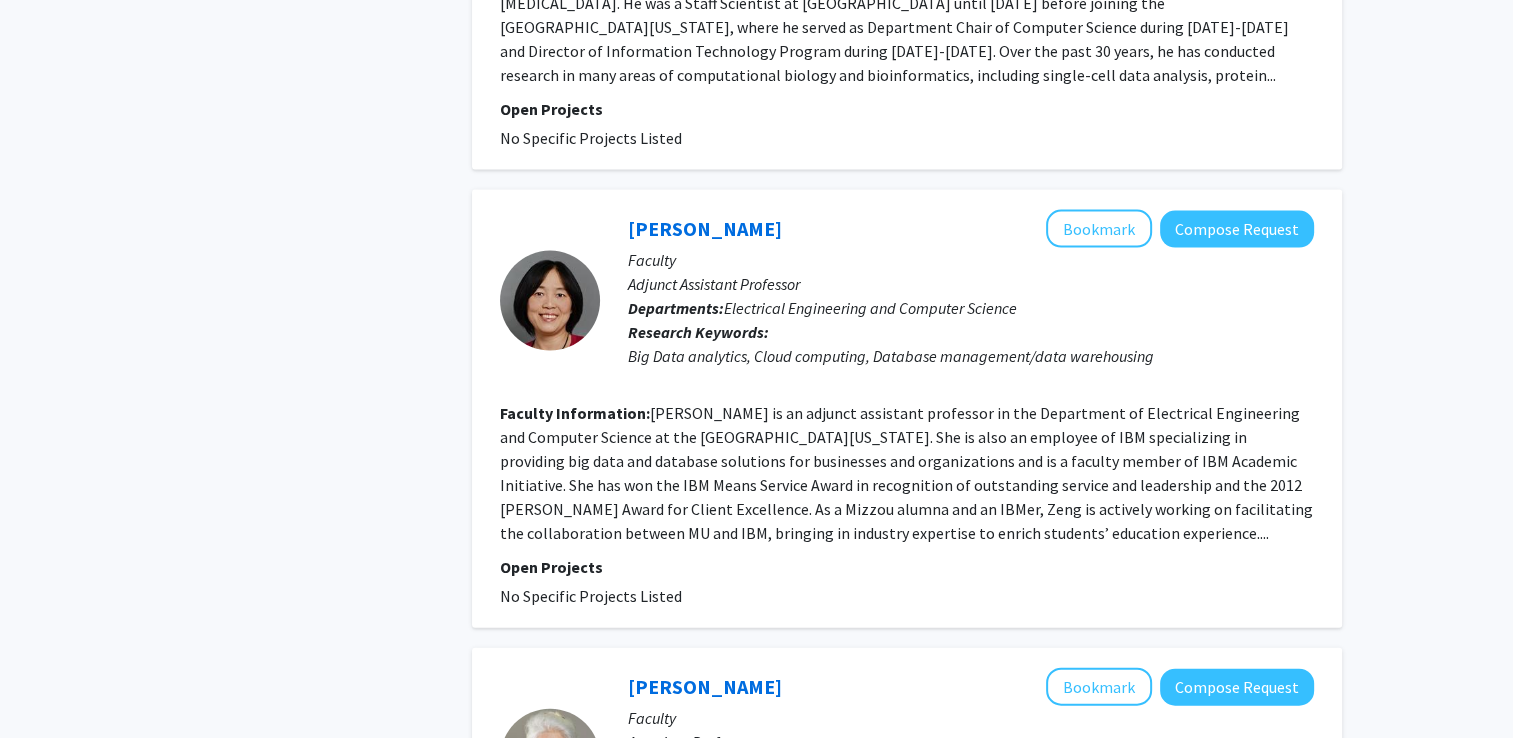 scroll, scrollTop: 4676, scrollLeft: 0, axis: vertical 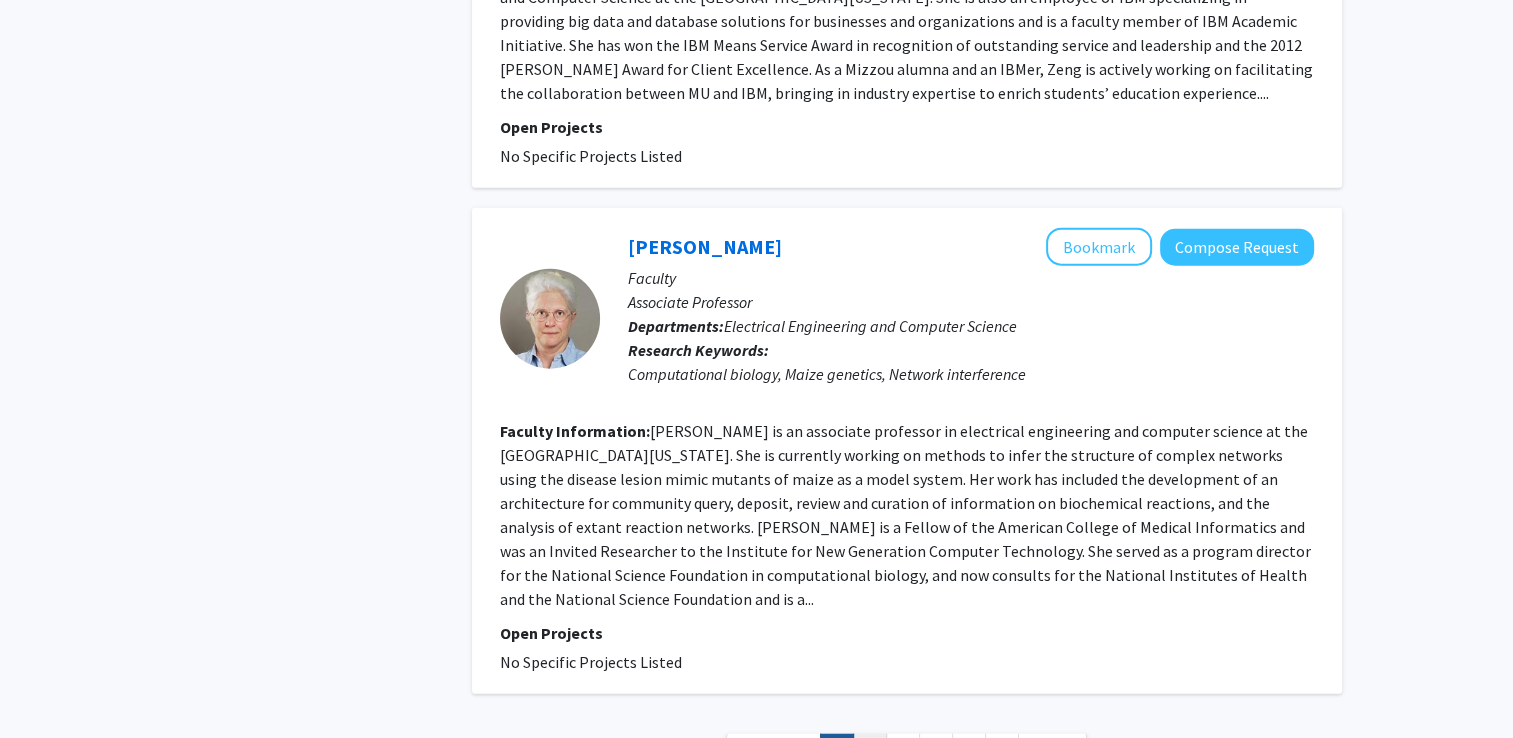 click on "2" 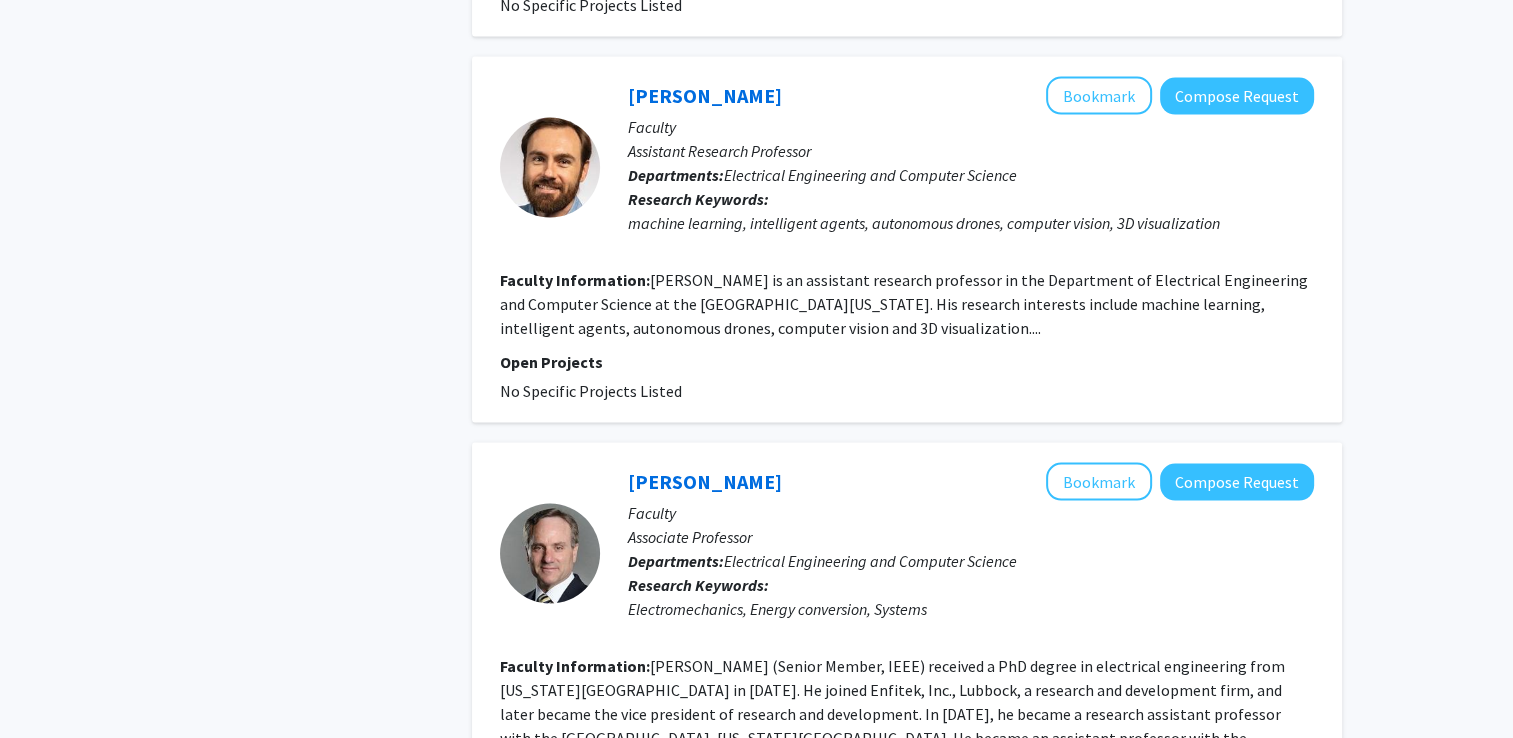 scroll, scrollTop: 4380, scrollLeft: 0, axis: vertical 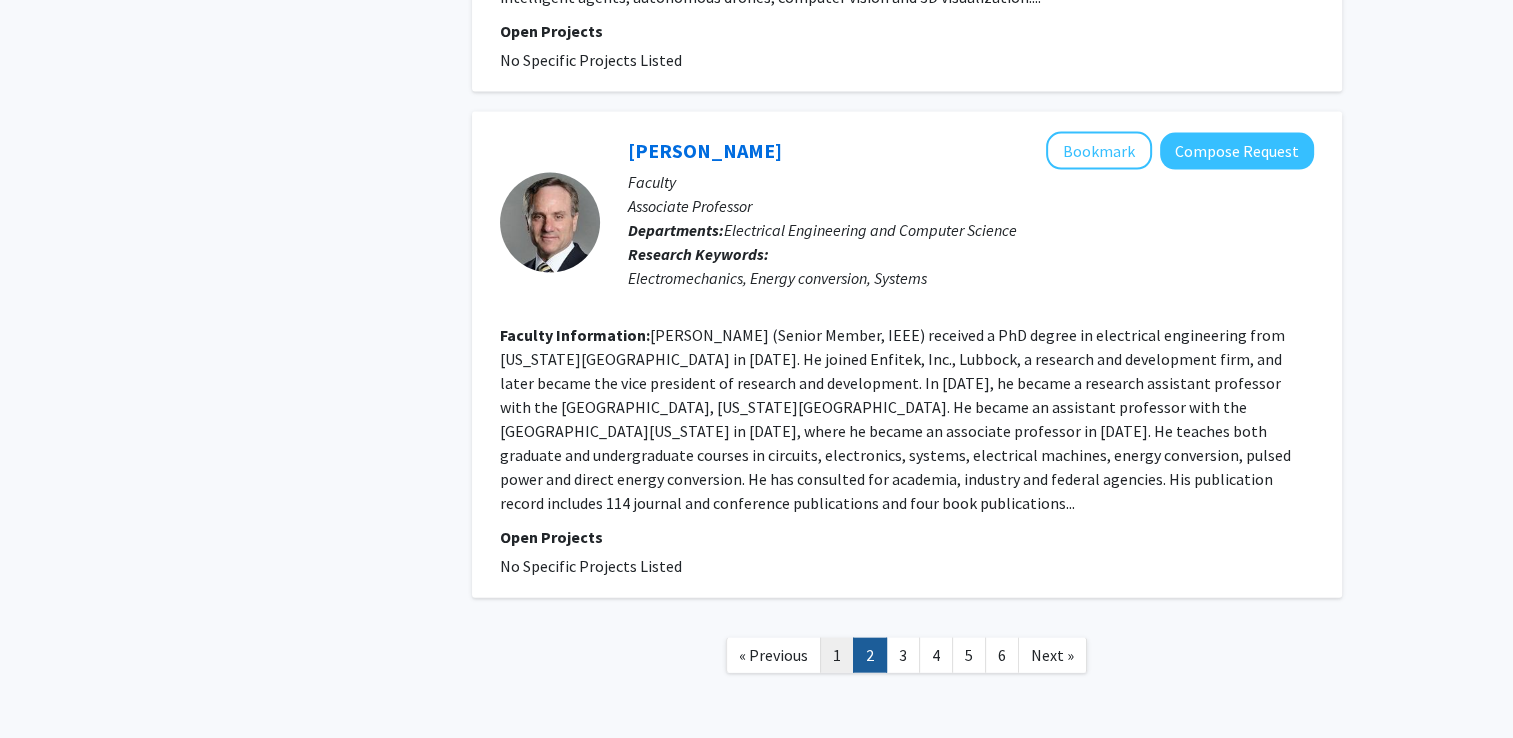 click on "1" 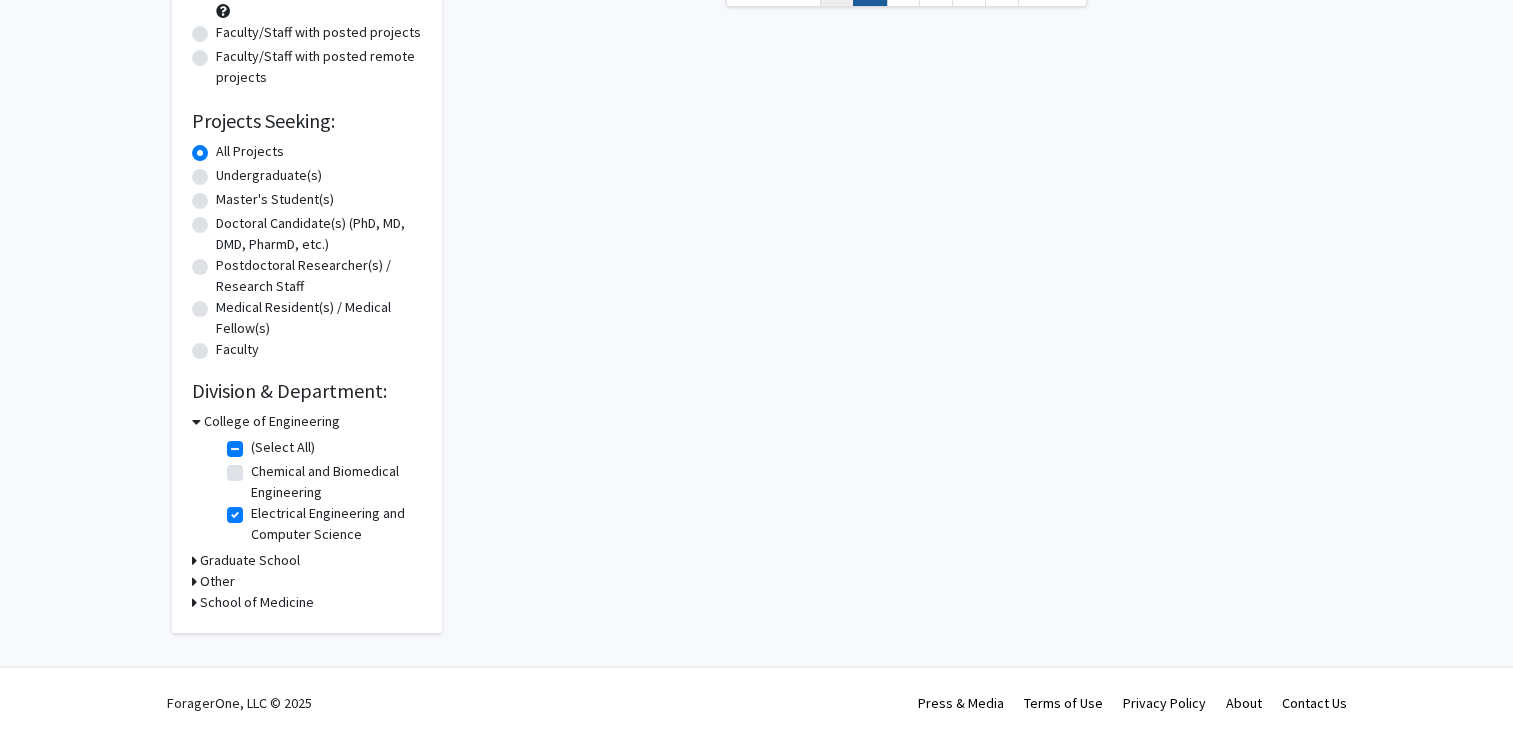 scroll, scrollTop: 0, scrollLeft: 0, axis: both 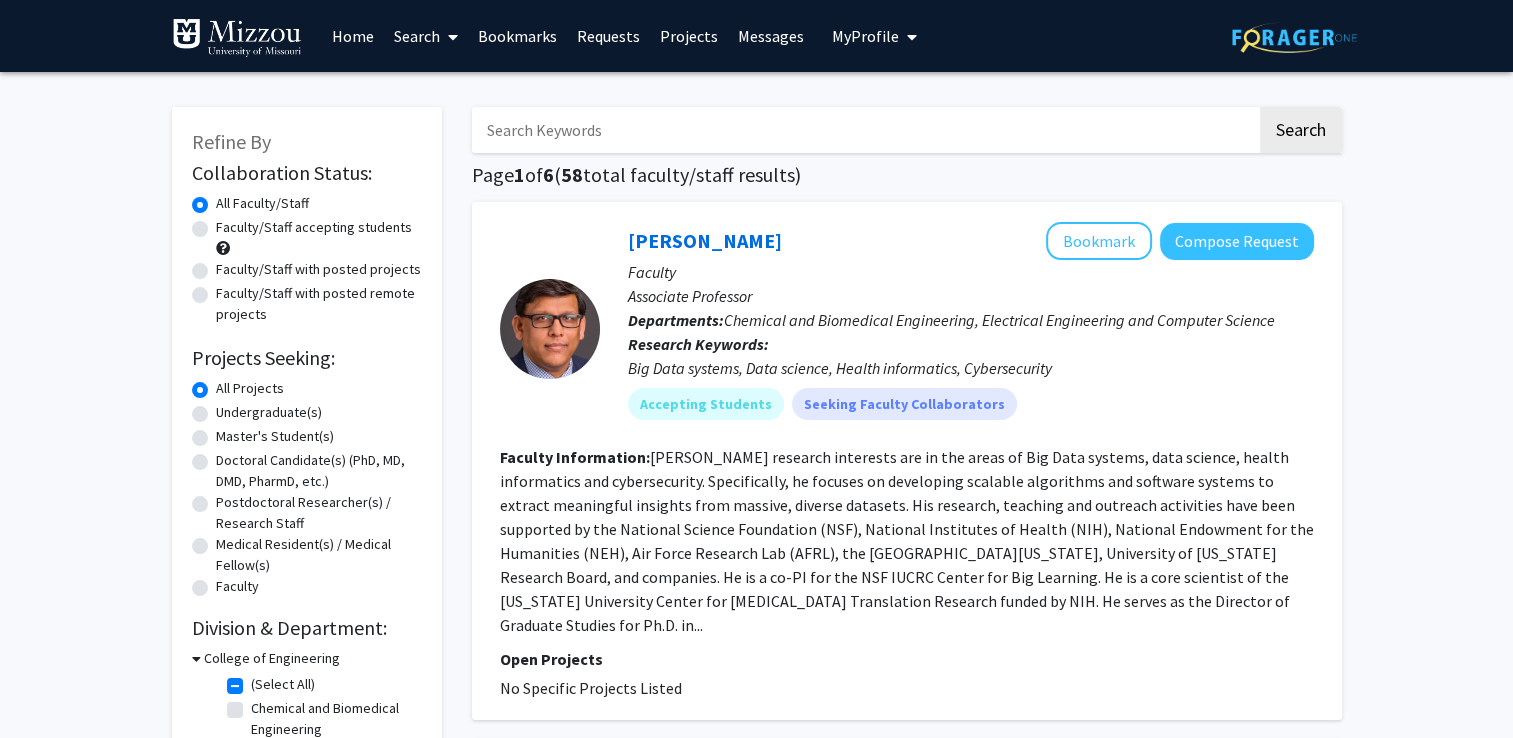 click on "Undergraduate(s)" 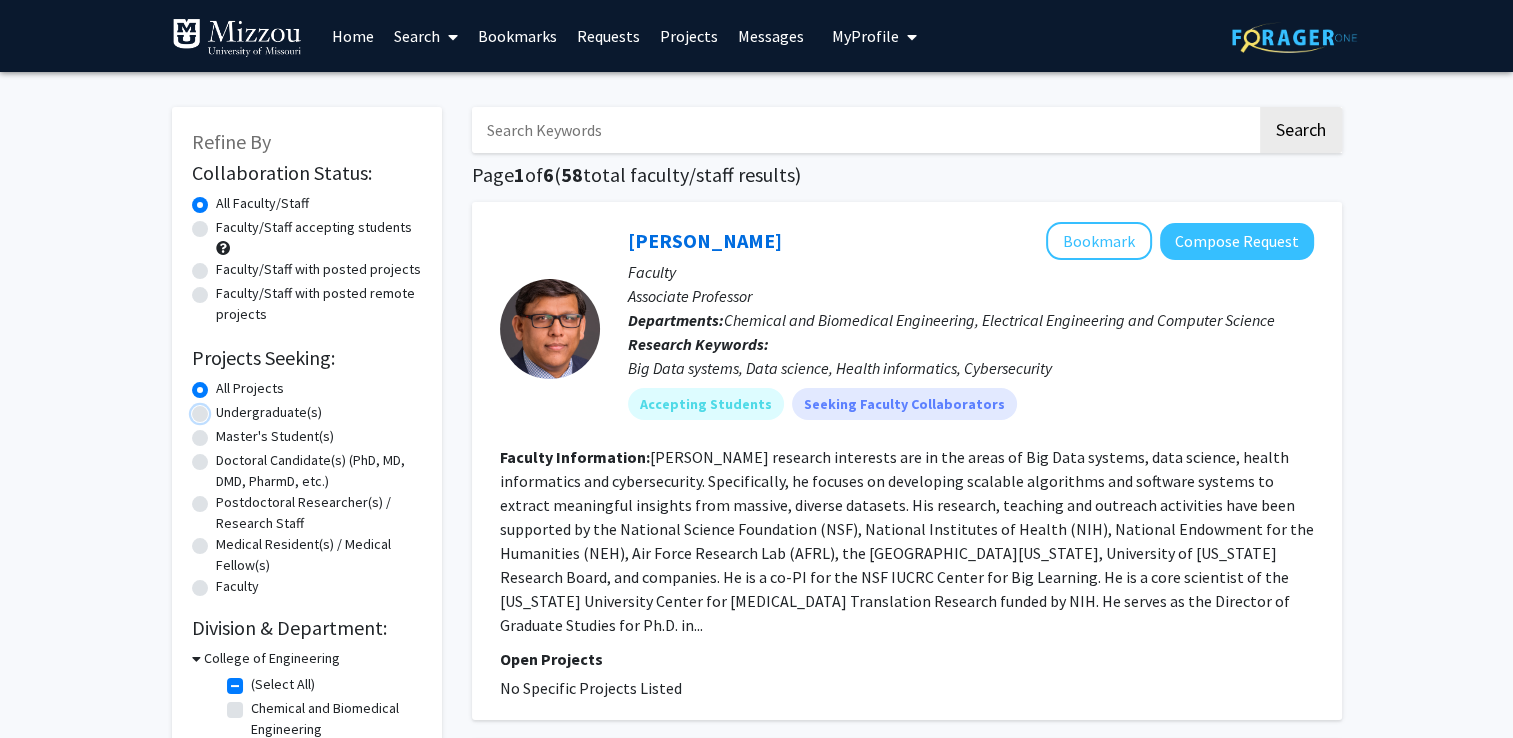 click on "Undergraduate(s)" at bounding box center [222, 408] 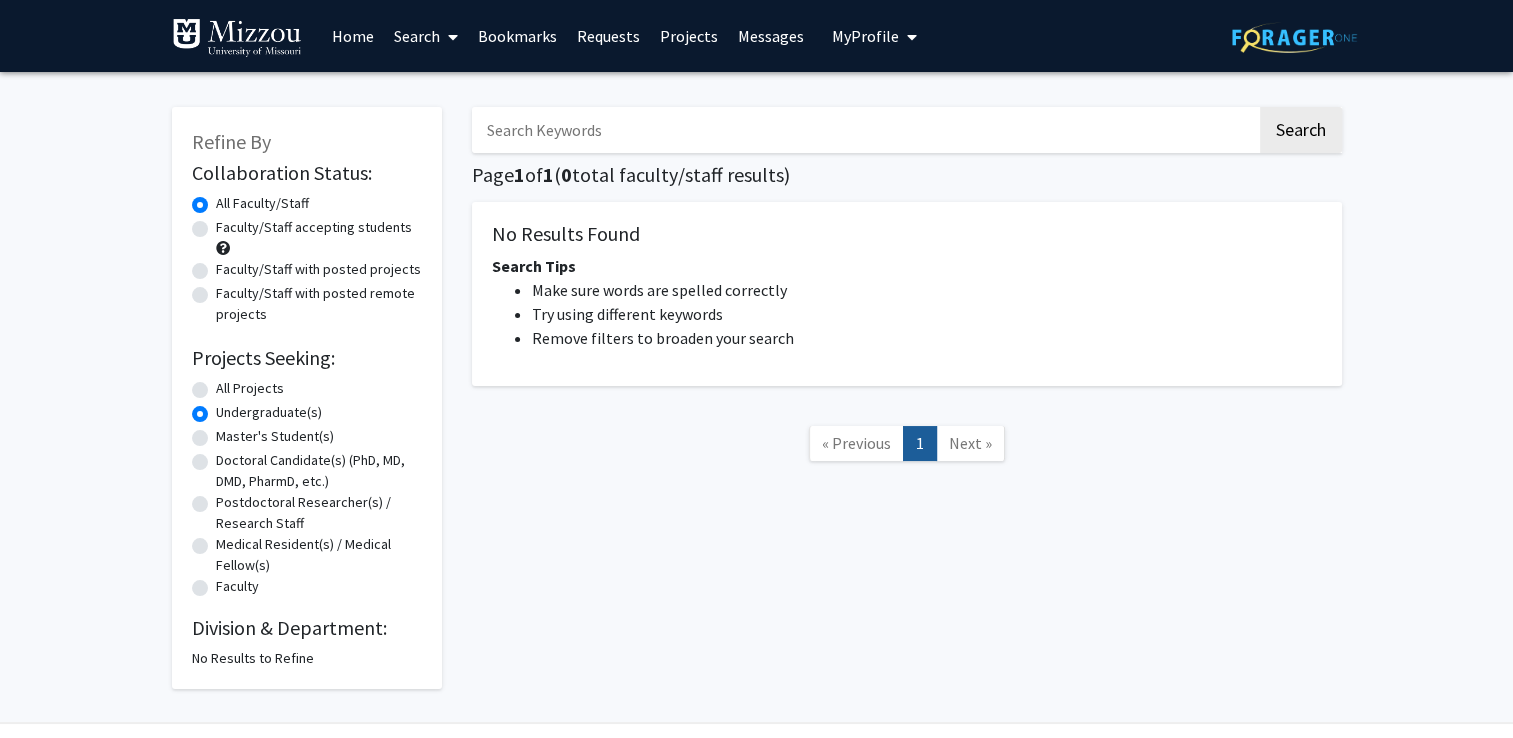 click on "Undergraduate(s)" 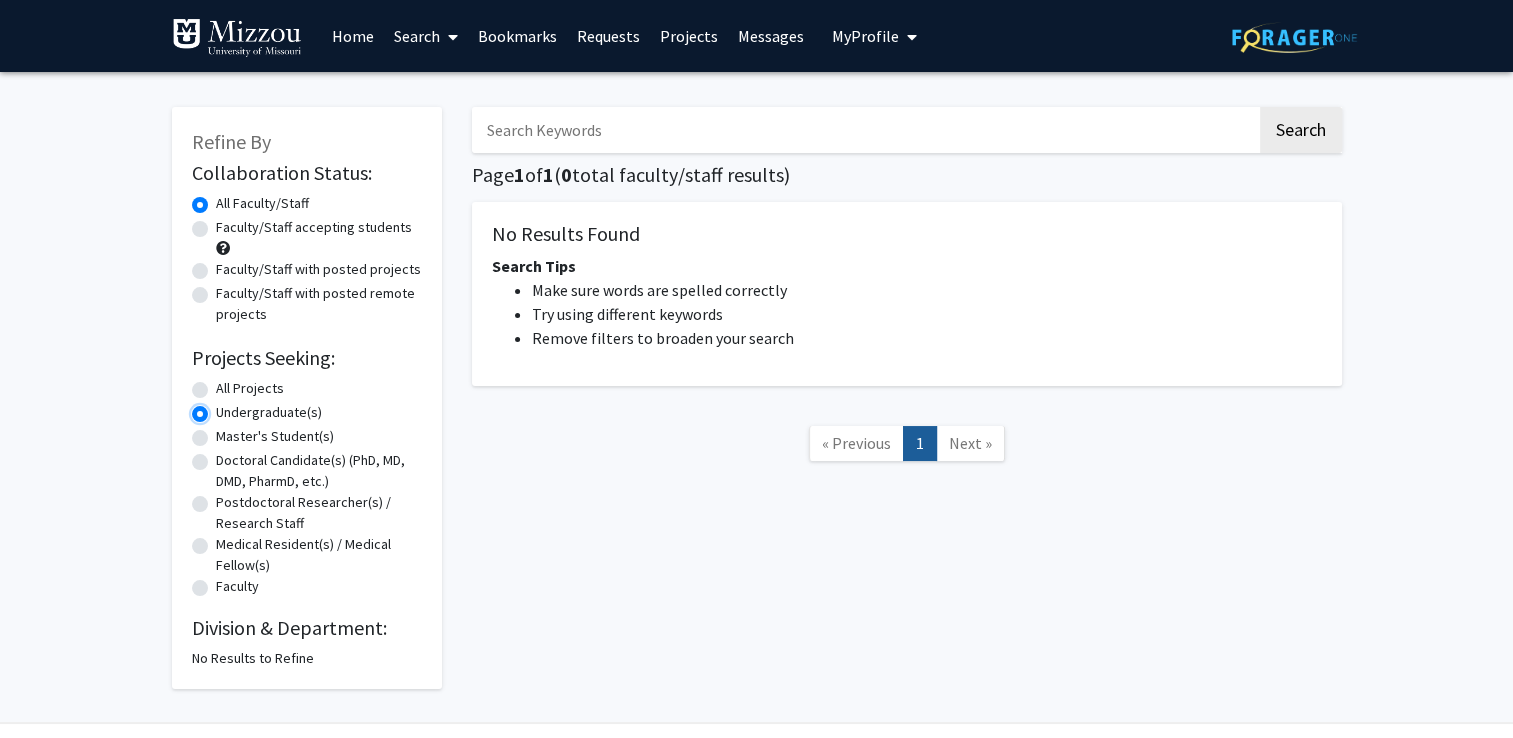 click on "Undergraduate(s)" at bounding box center [222, 408] 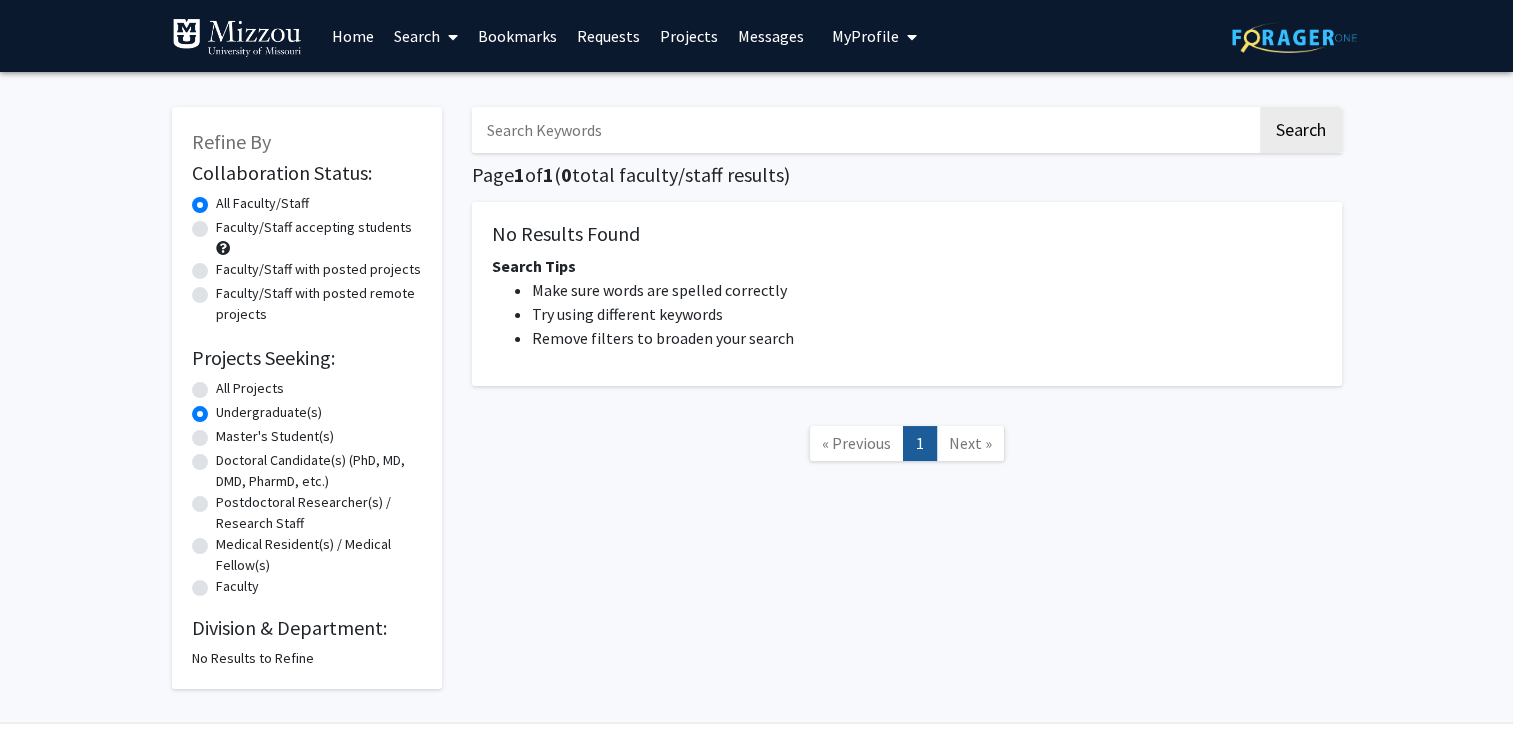 click on "Faculty/Staff accepting students" 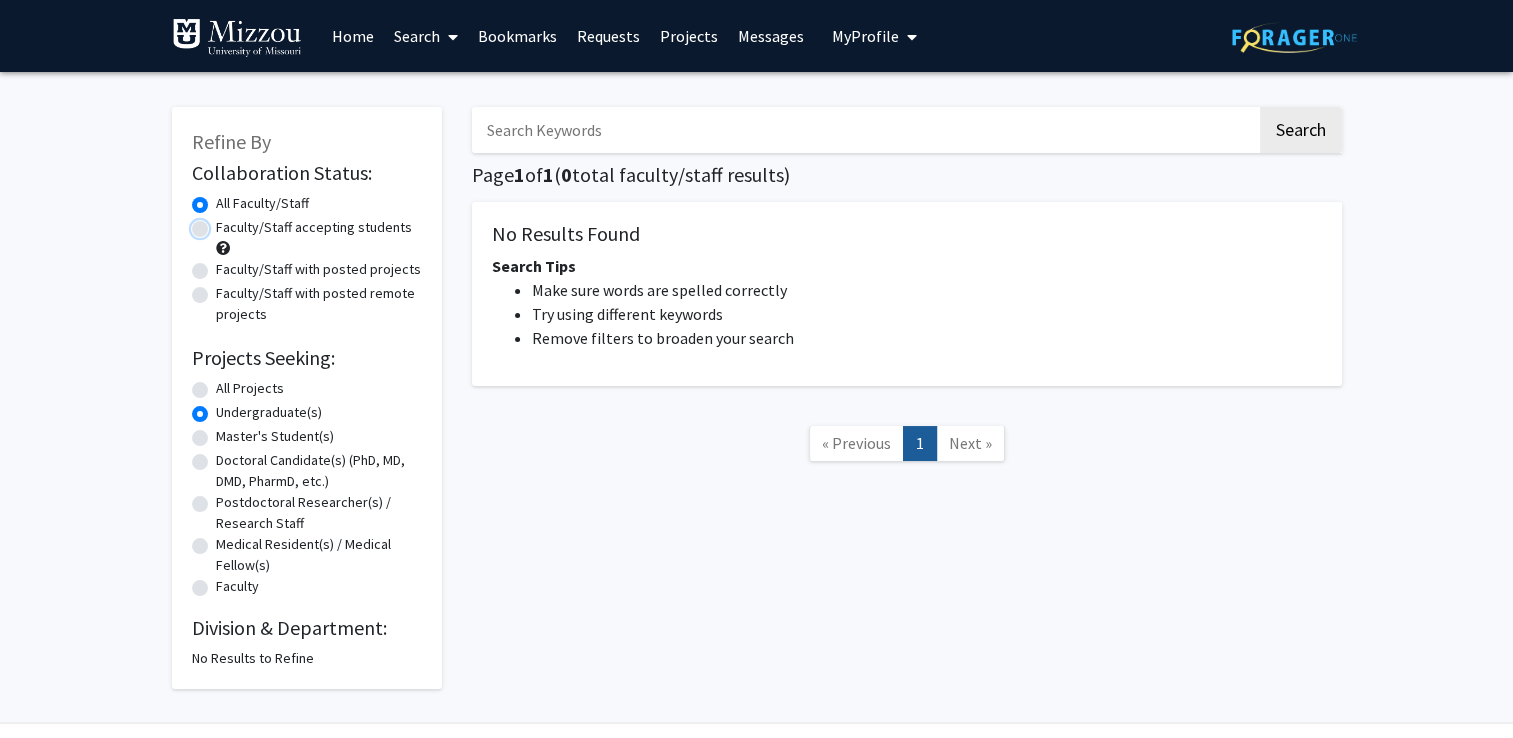radio on "true" 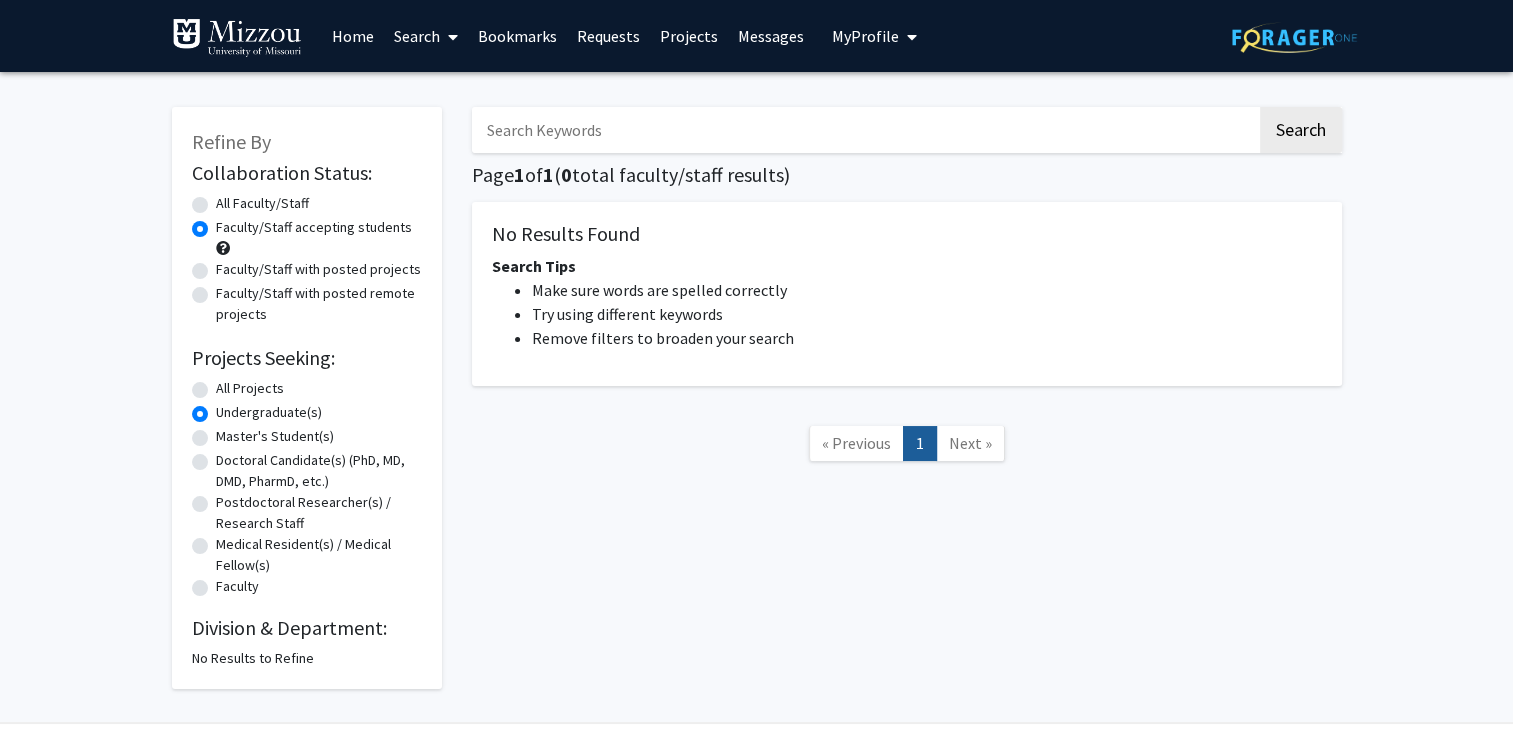 click on "All Projects" 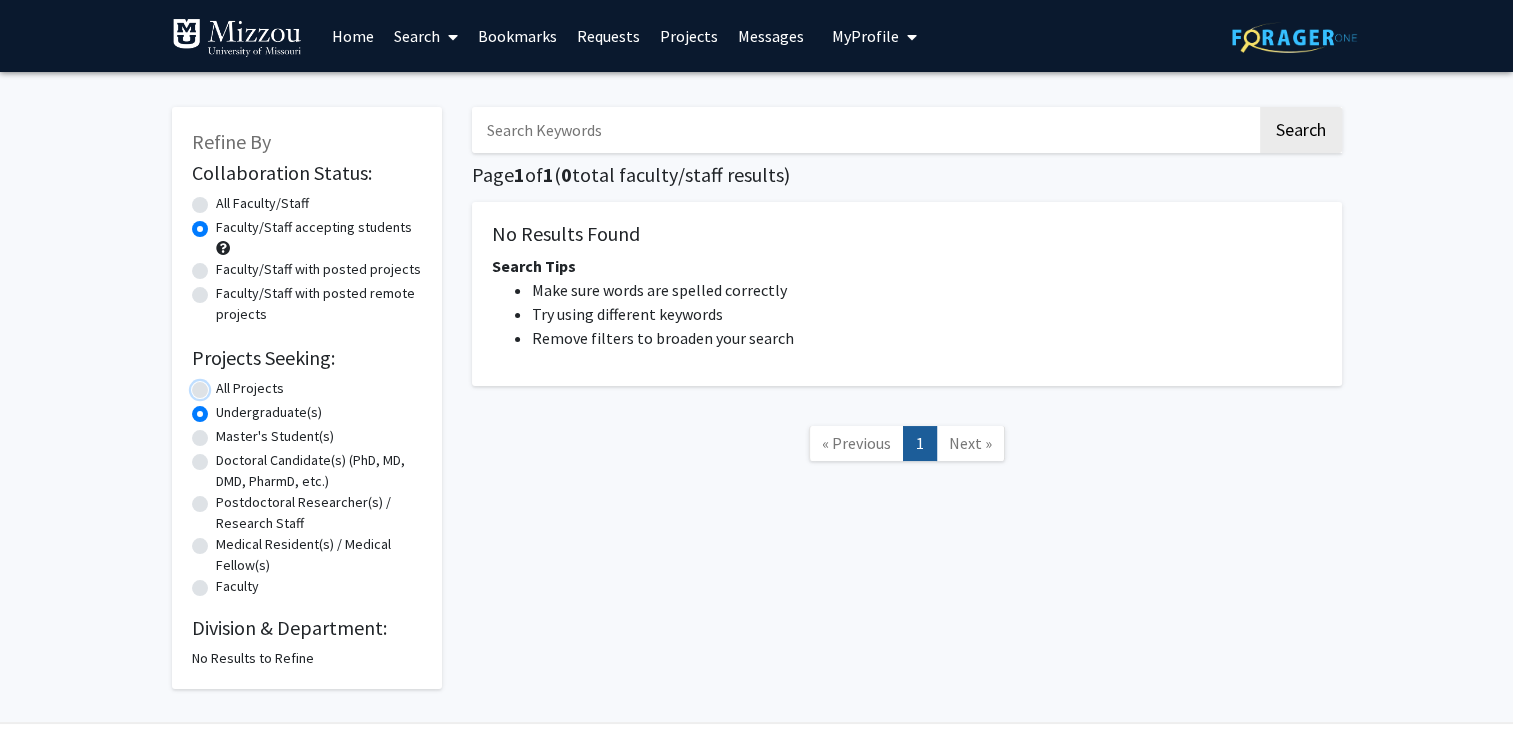 click on "All Projects" at bounding box center [222, 384] 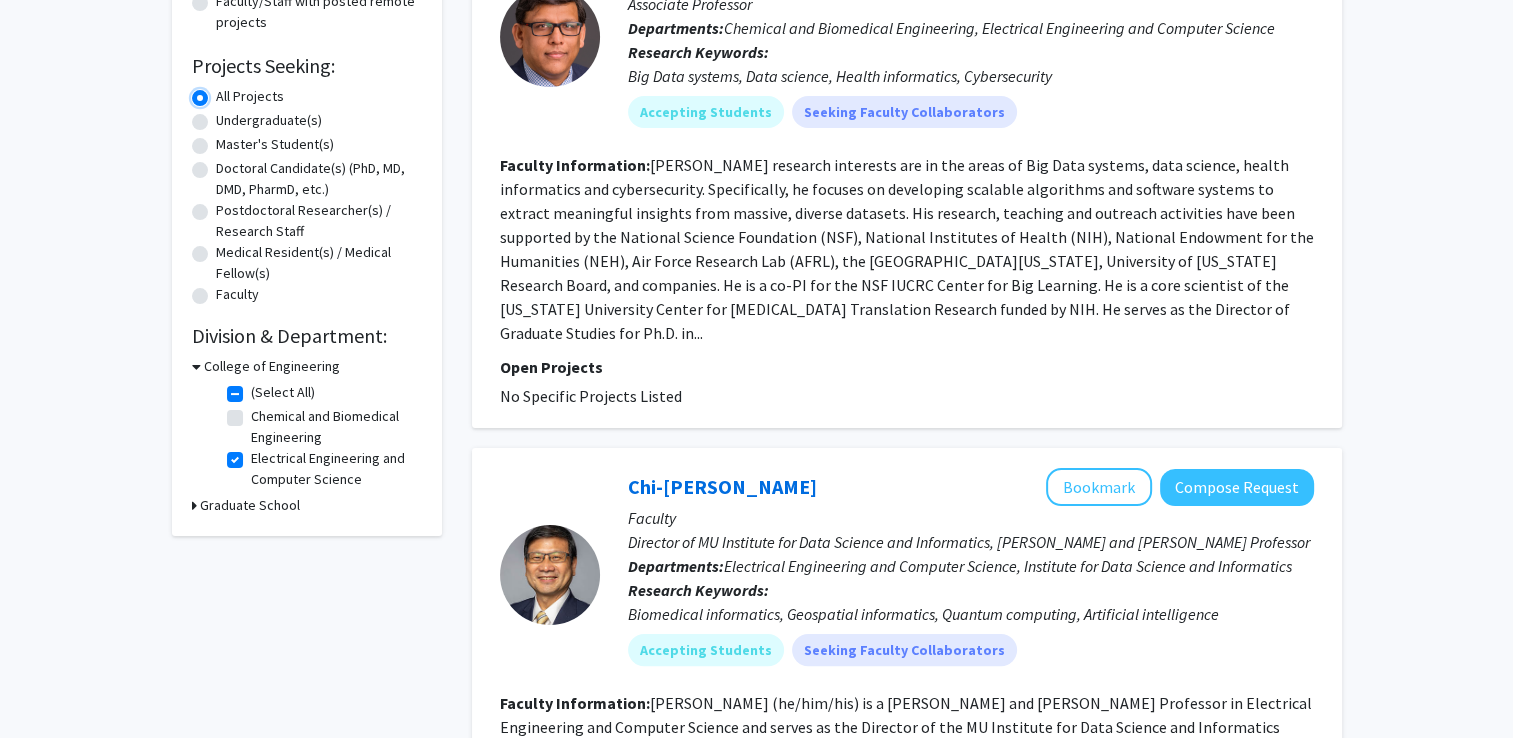 scroll, scrollTop: 480, scrollLeft: 0, axis: vertical 